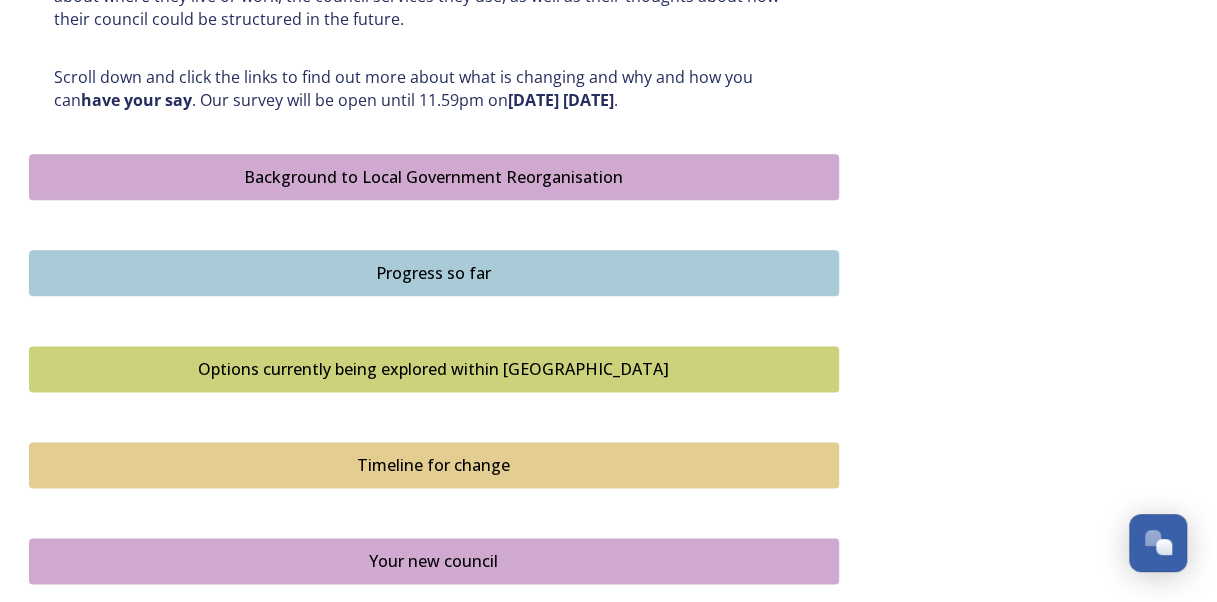 scroll, scrollTop: 1100, scrollLeft: 0, axis: vertical 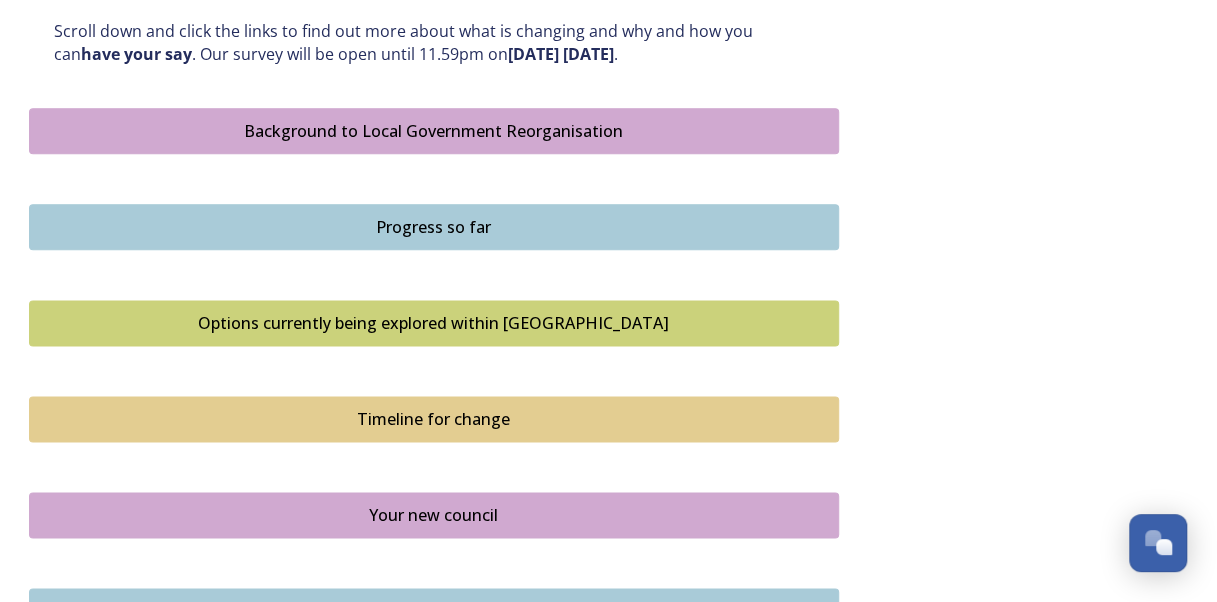 click on "Options currently being explored within [GEOGRAPHIC_DATA]" at bounding box center (434, 323) 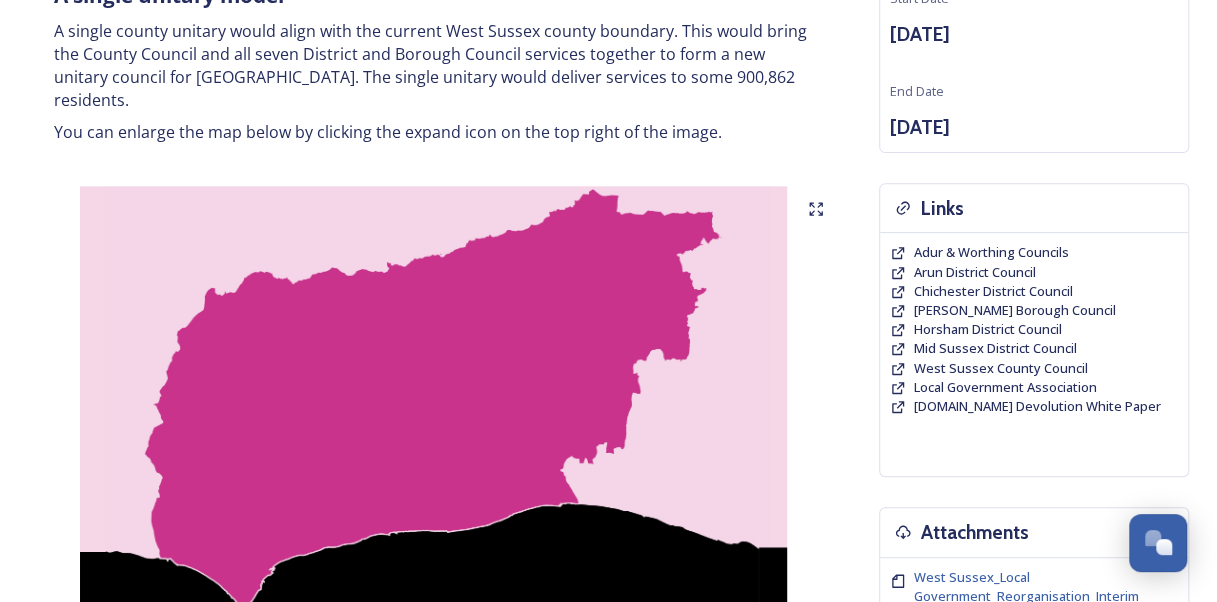 scroll, scrollTop: 0, scrollLeft: 0, axis: both 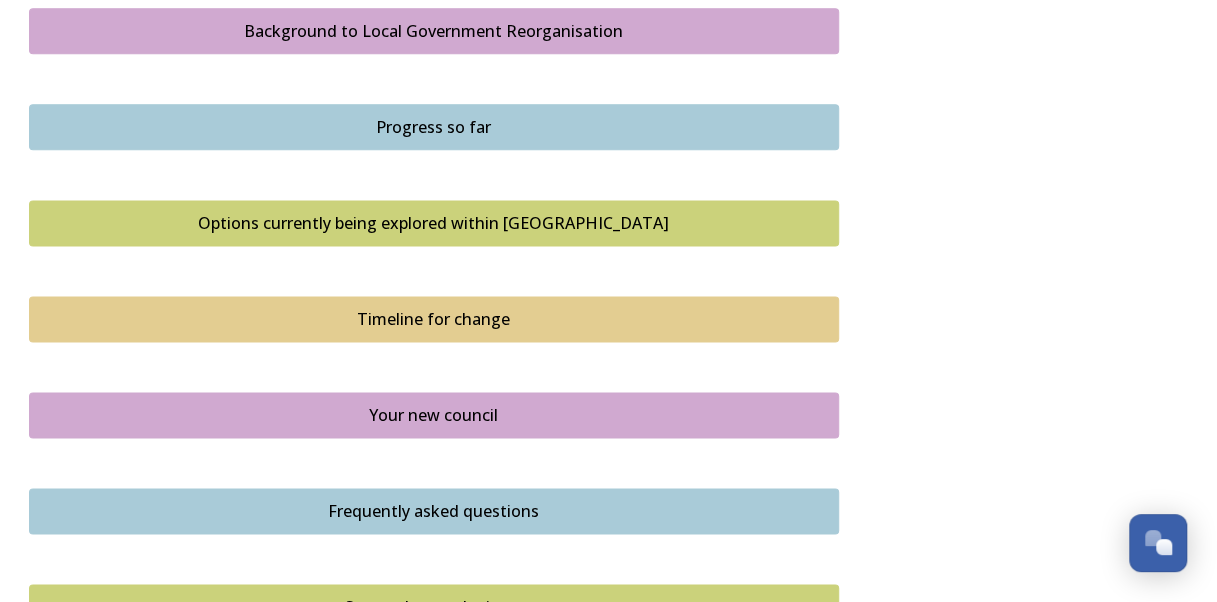 click on "Your new council" at bounding box center [434, 415] 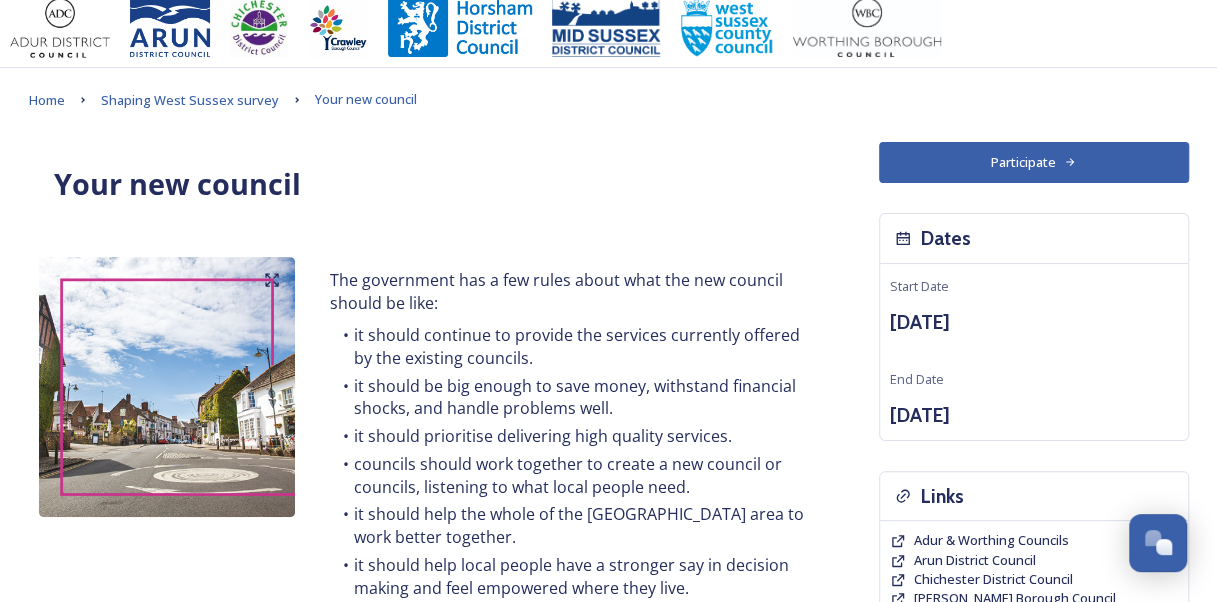 scroll, scrollTop: 0, scrollLeft: 0, axis: both 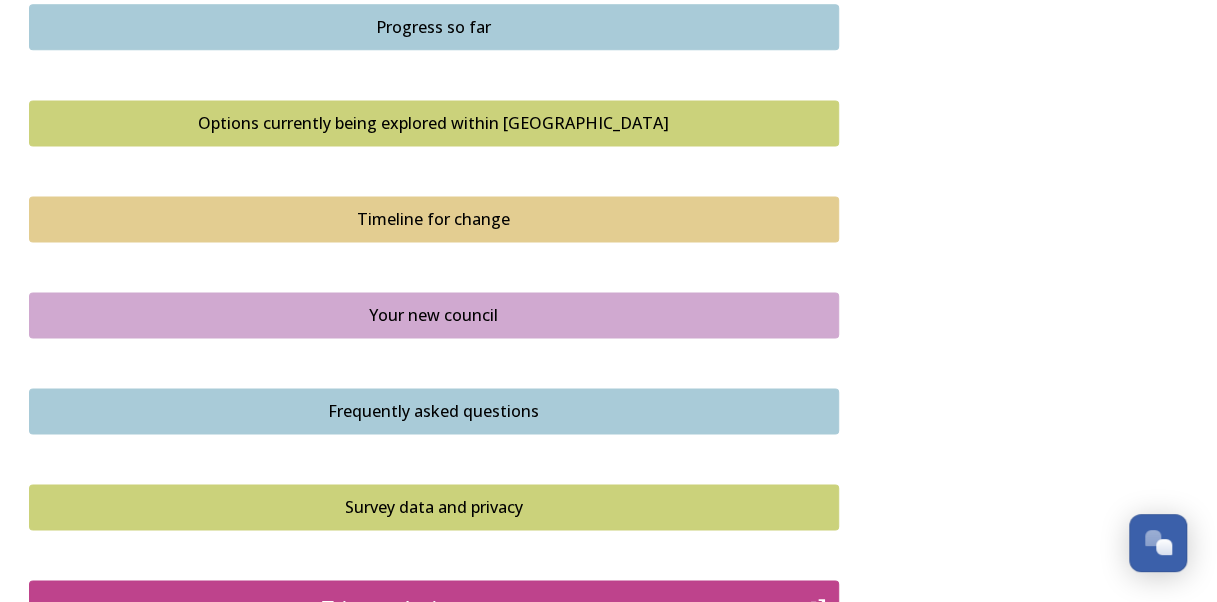 click on "Timeline for change" at bounding box center [434, 219] 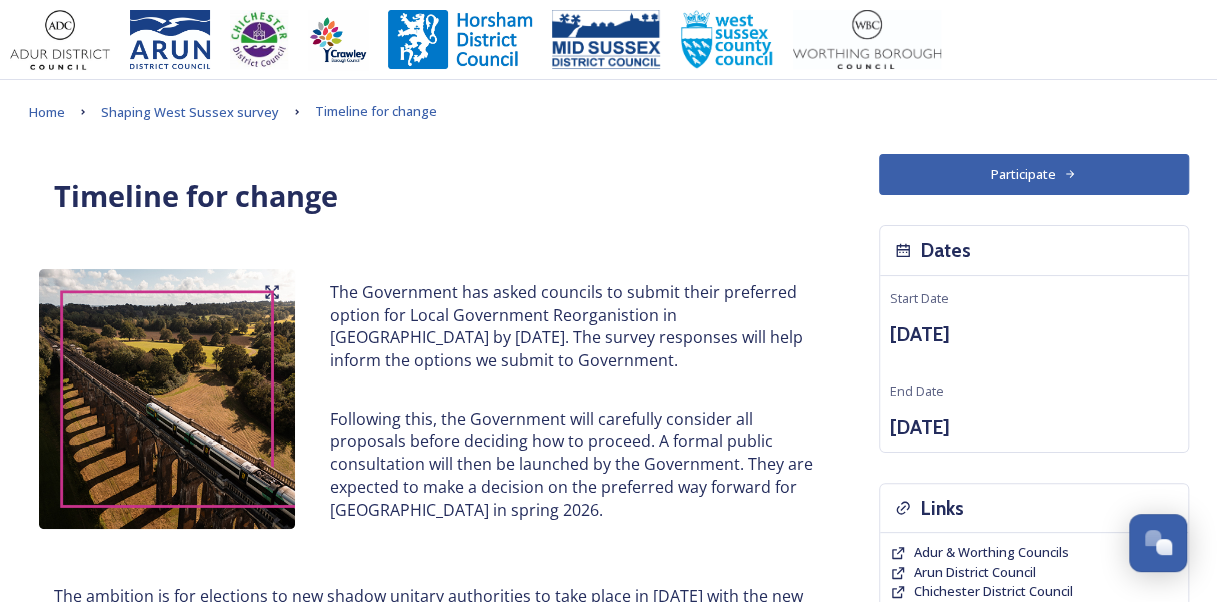 scroll, scrollTop: 0, scrollLeft: 0, axis: both 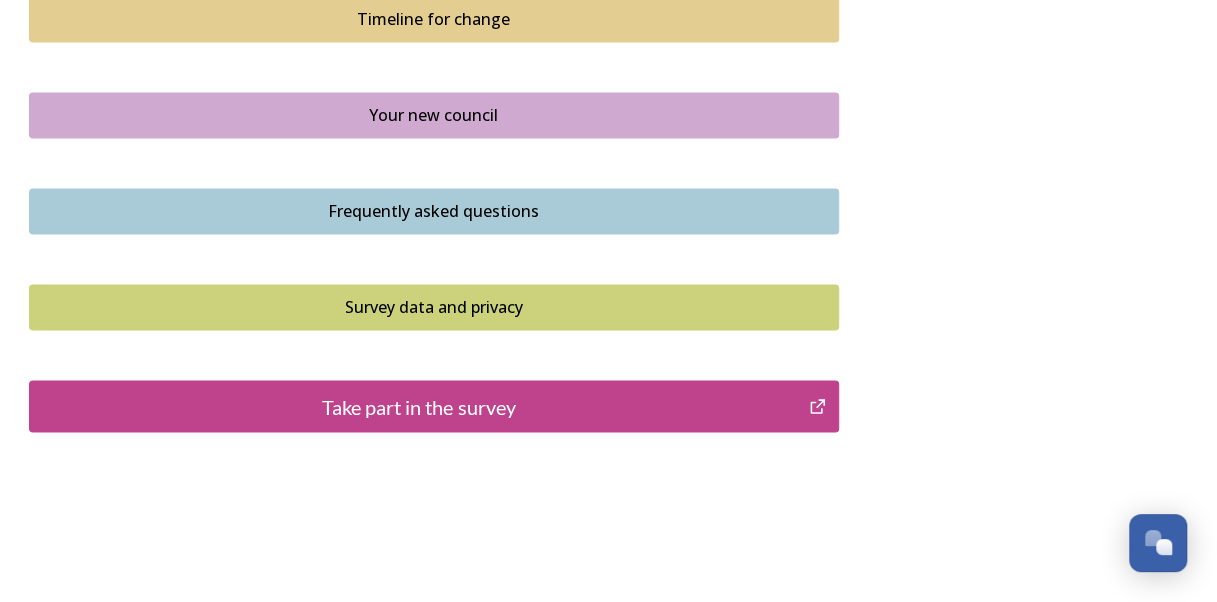 click on "Take part in the survey" at bounding box center (419, 406) 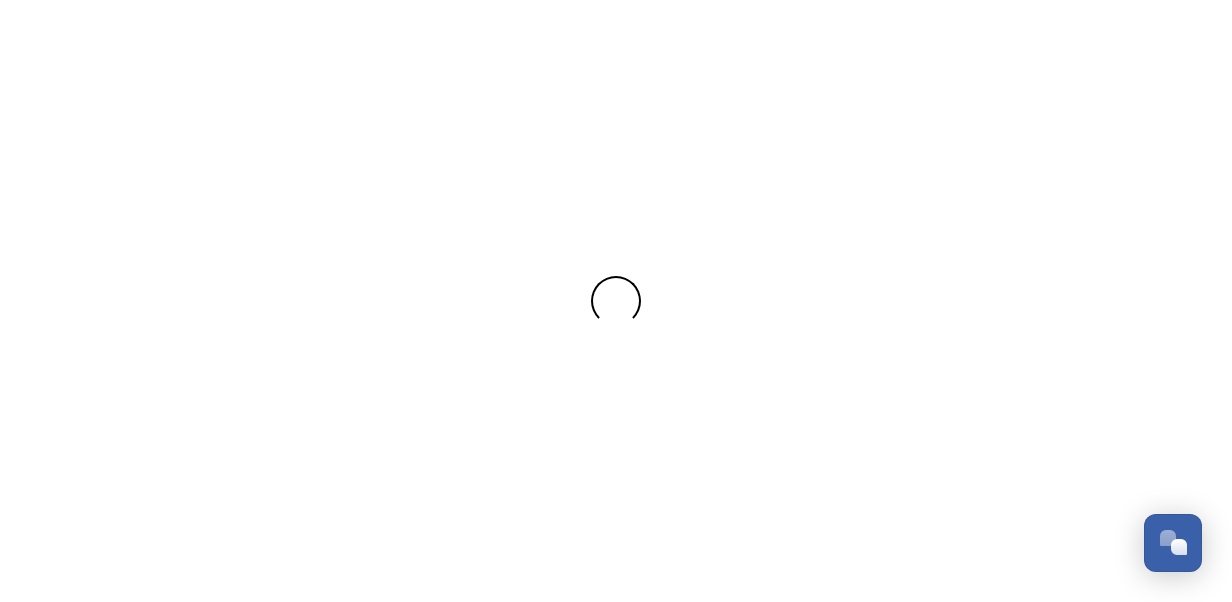 scroll, scrollTop: 0, scrollLeft: 0, axis: both 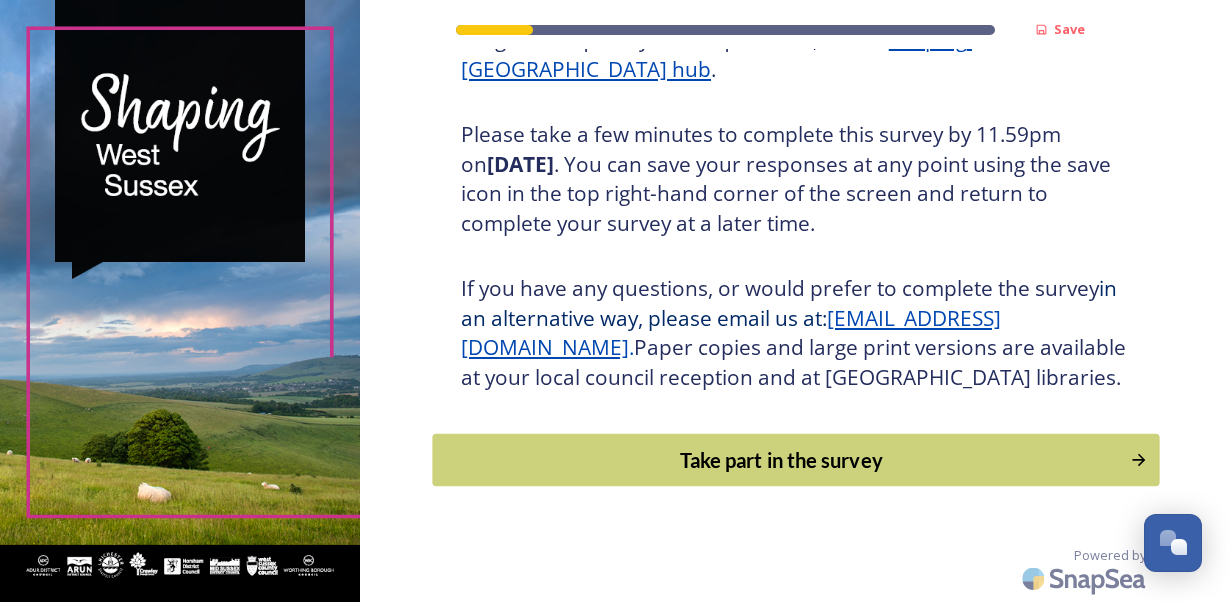 click on "Take part in the survey" at bounding box center (781, 460) 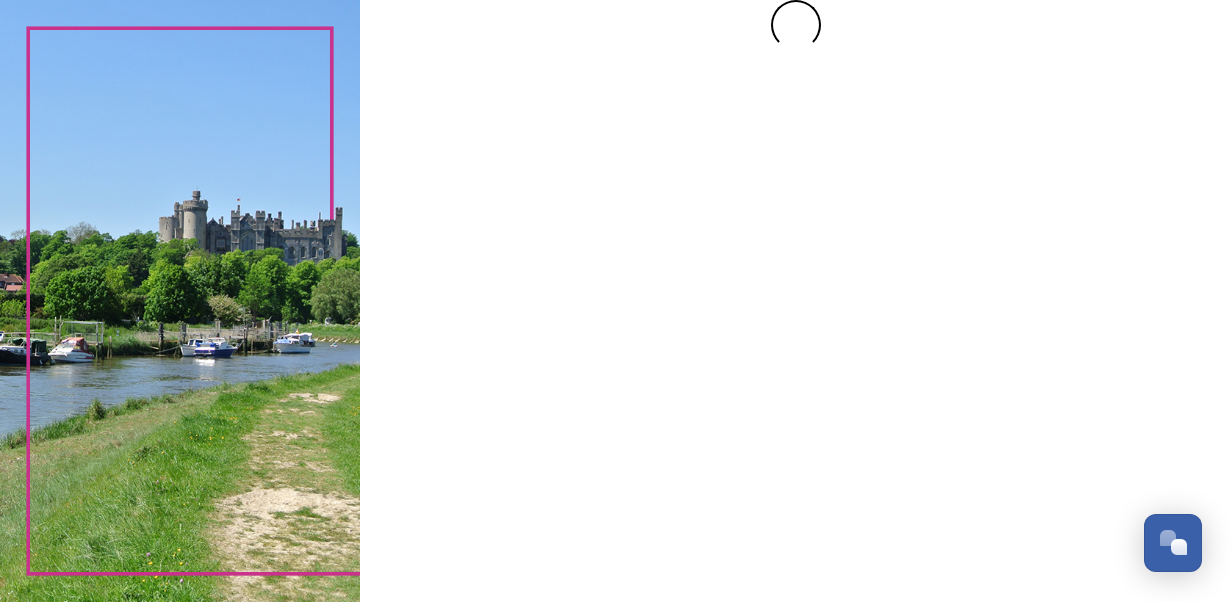 scroll, scrollTop: 0, scrollLeft: 0, axis: both 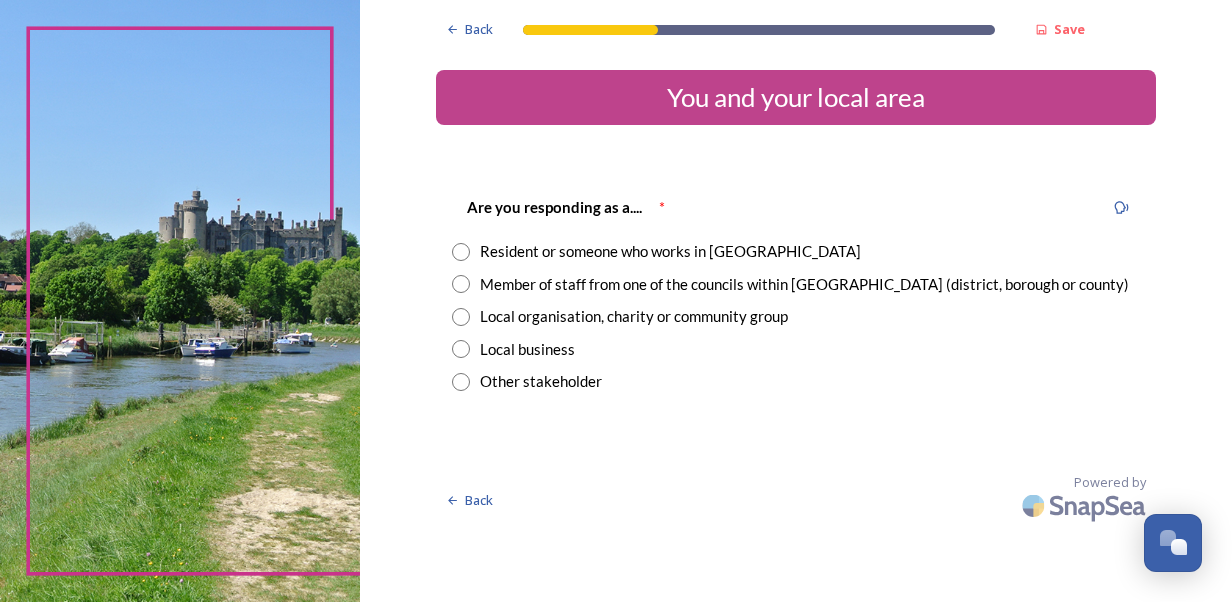 click at bounding box center [461, 252] 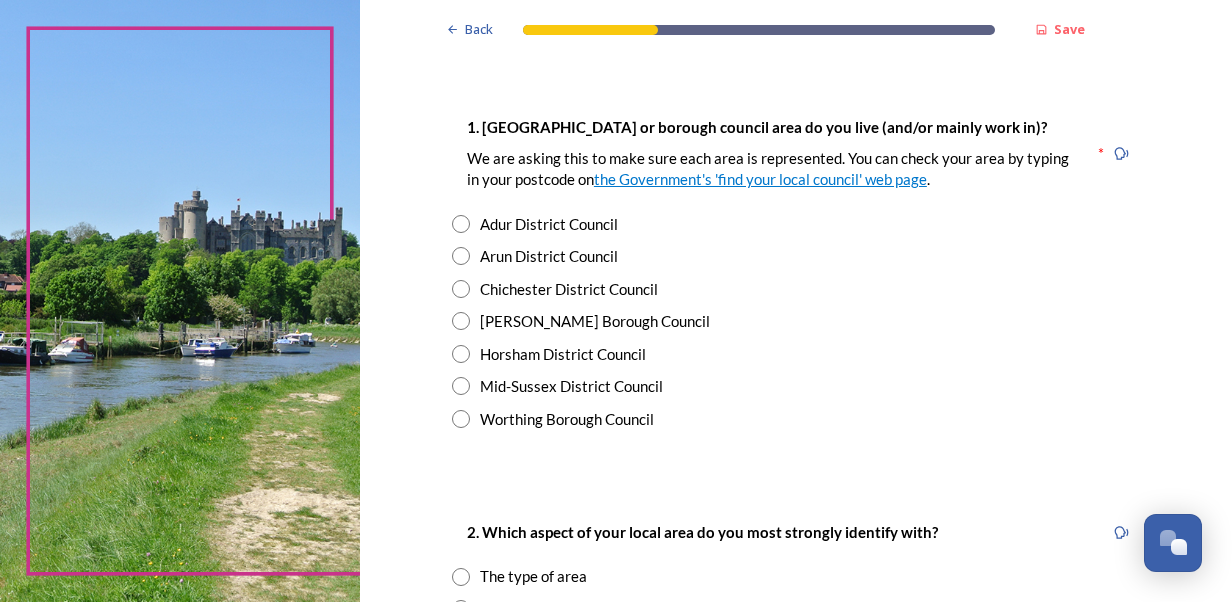 scroll, scrollTop: 400, scrollLeft: 0, axis: vertical 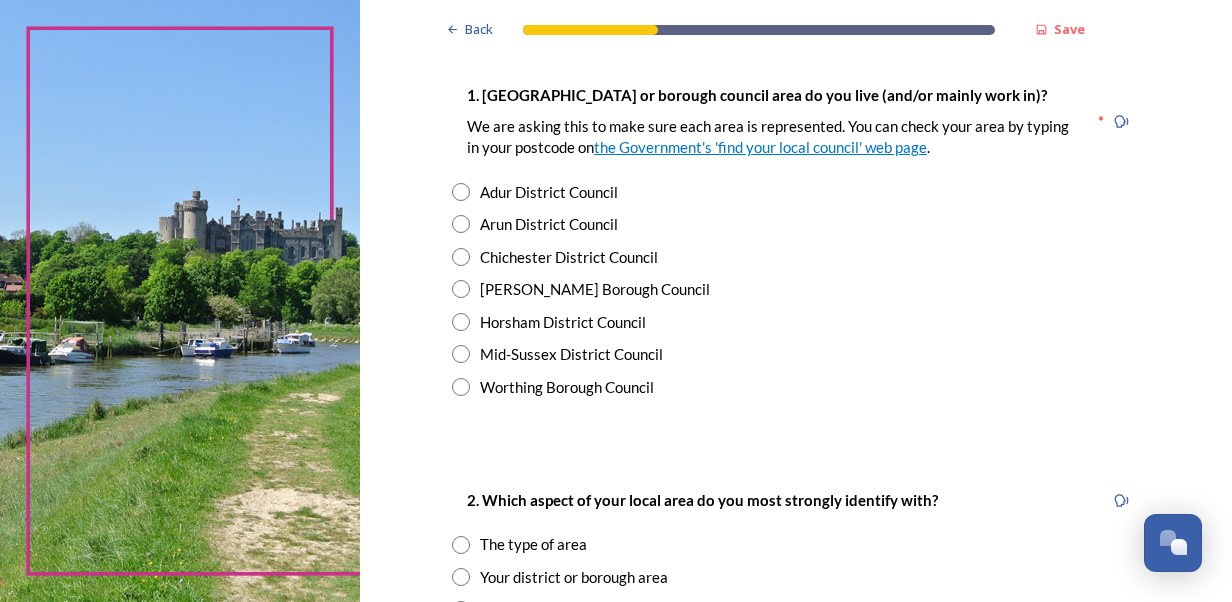 click at bounding box center (461, 322) 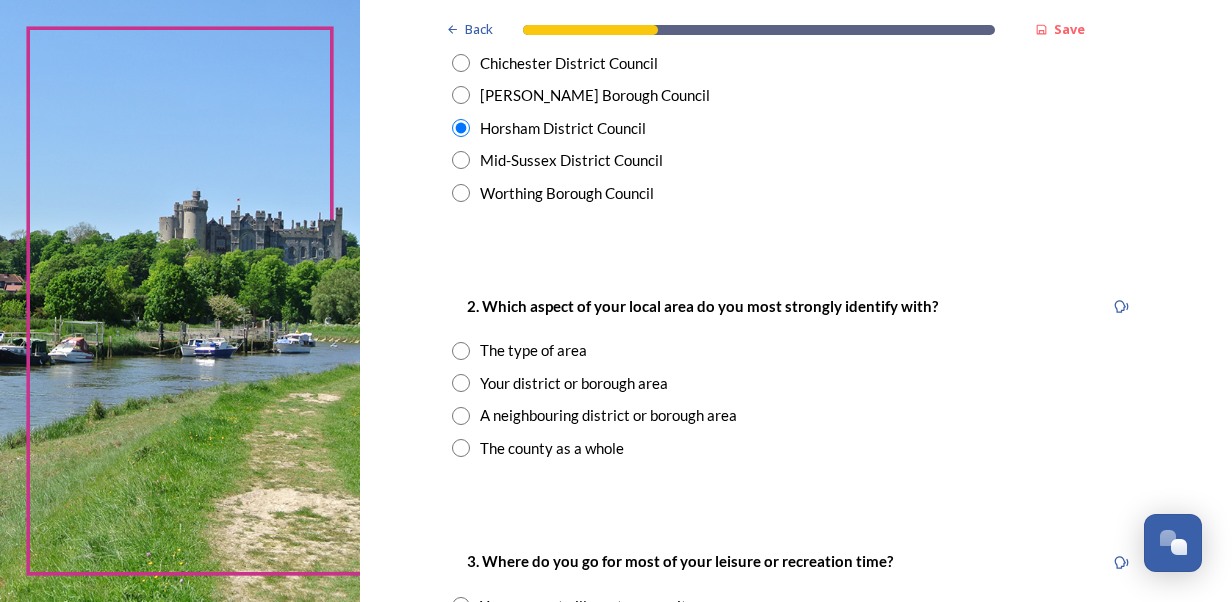 scroll, scrollTop: 600, scrollLeft: 0, axis: vertical 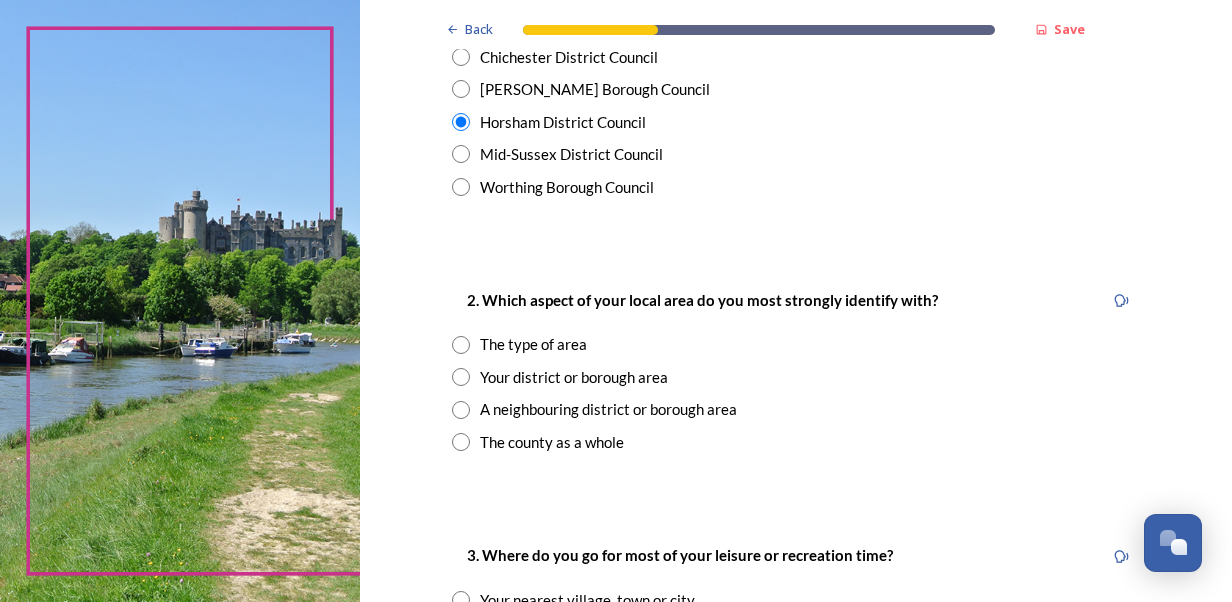 click at bounding box center (461, 377) 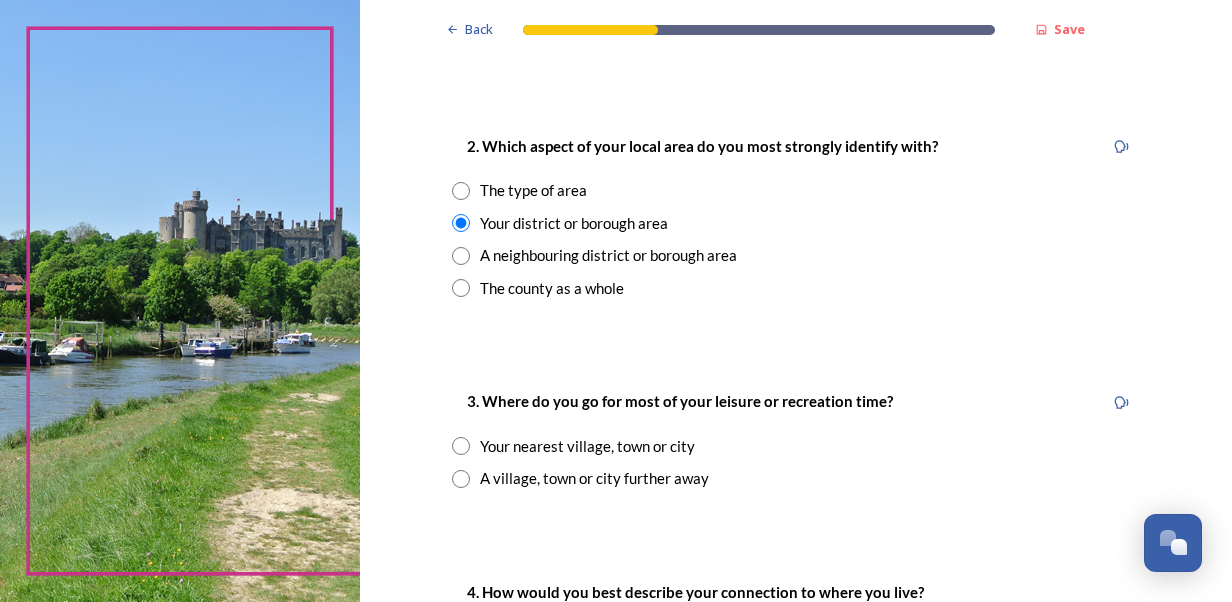 scroll, scrollTop: 800, scrollLeft: 0, axis: vertical 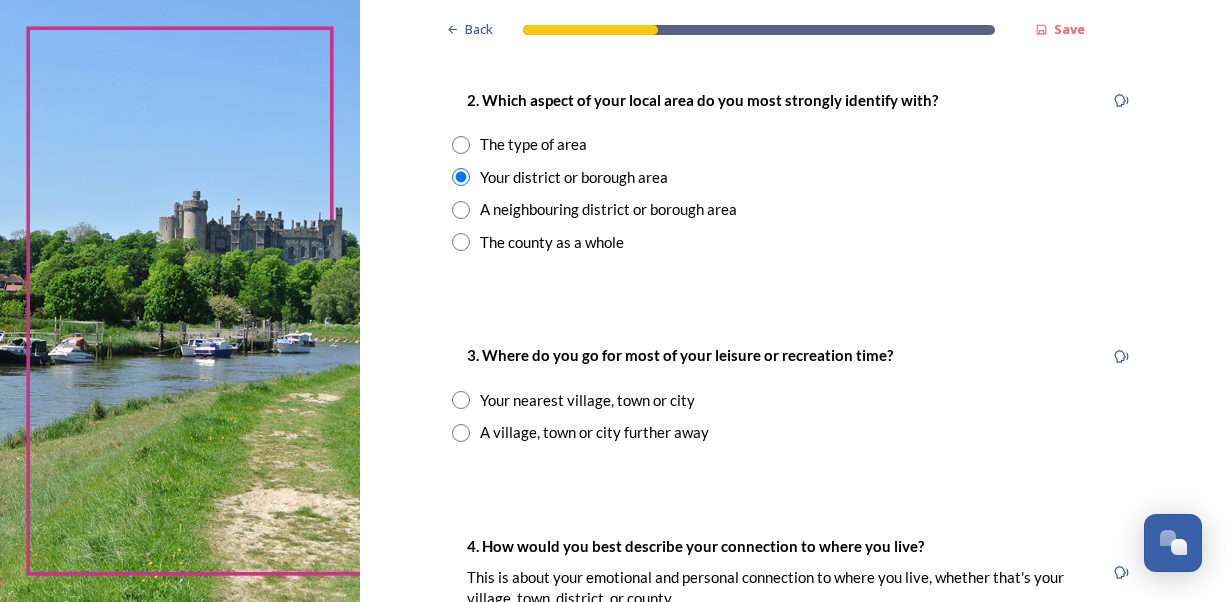 click at bounding box center (461, 400) 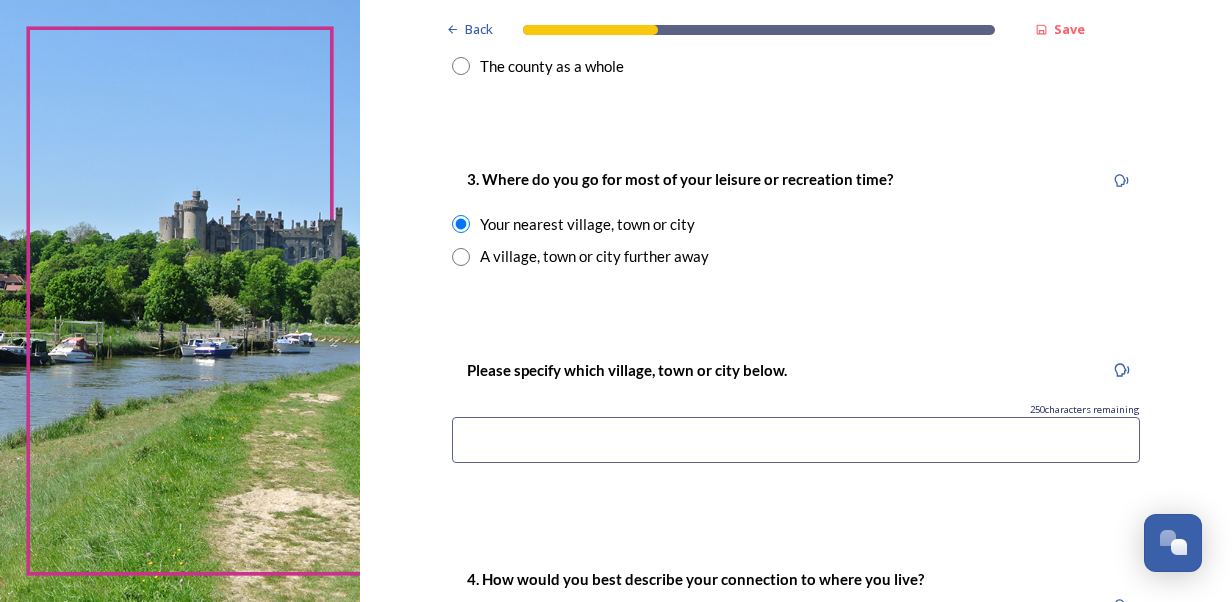 scroll, scrollTop: 1000, scrollLeft: 0, axis: vertical 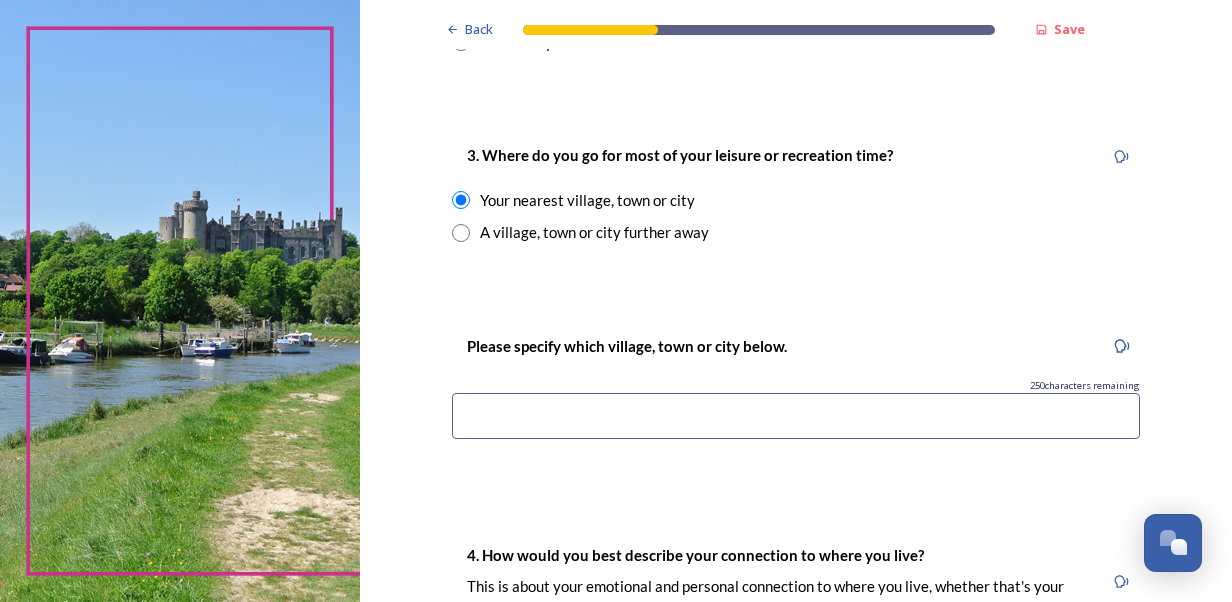 click at bounding box center [796, 416] 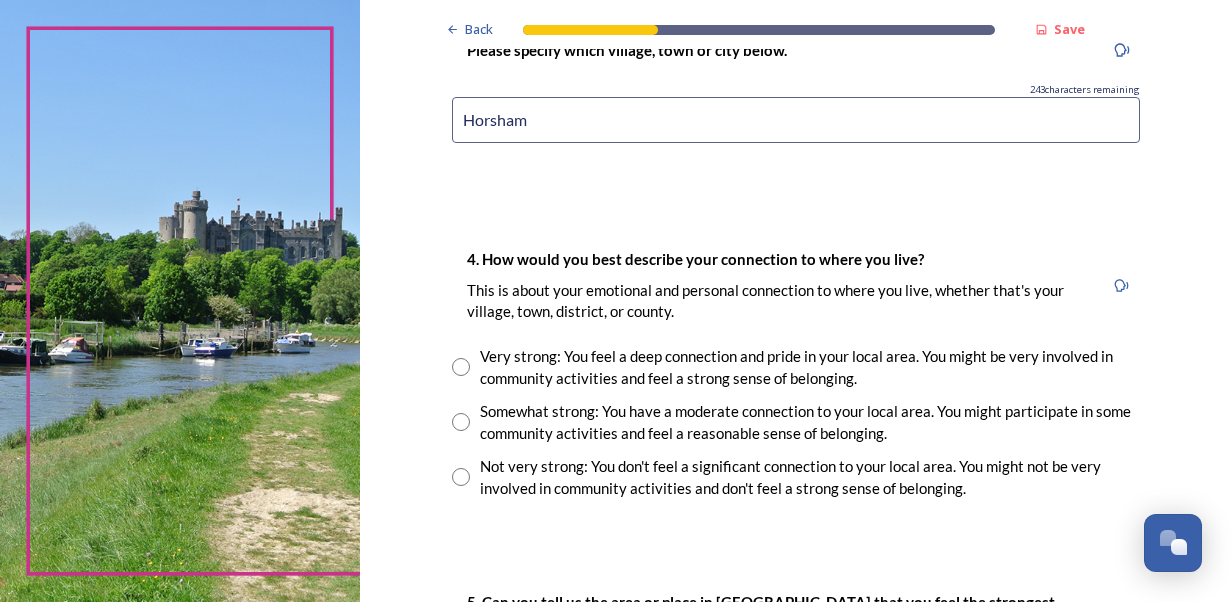 scroll, scrollTop: 1300, scrollLeft: 0, axis: vertical 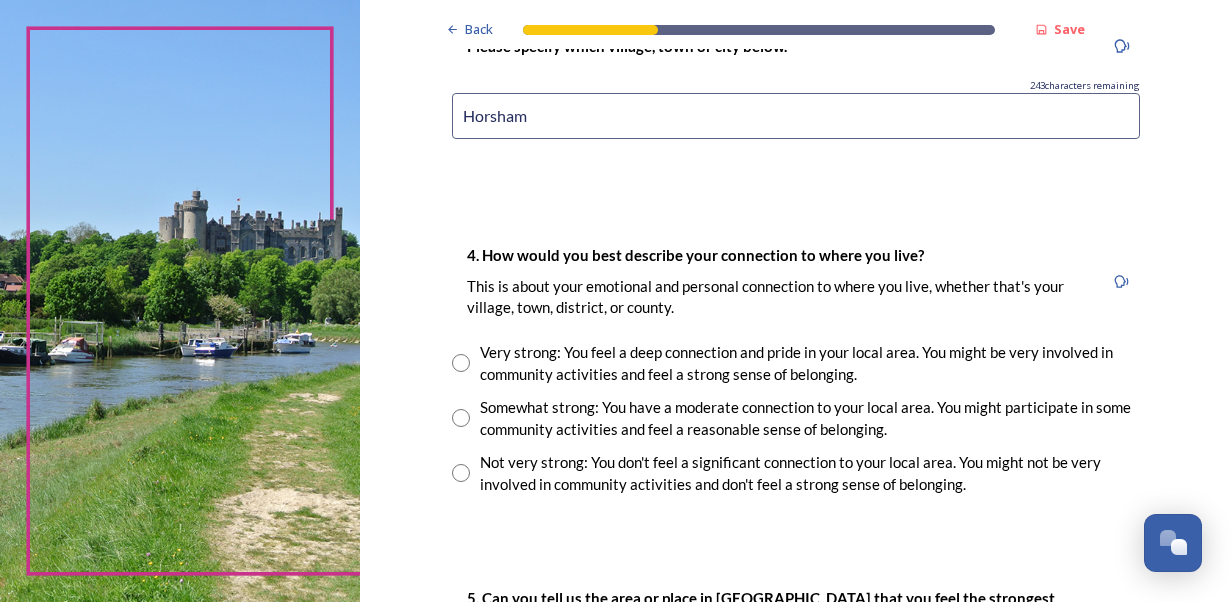 type on "Horsham" 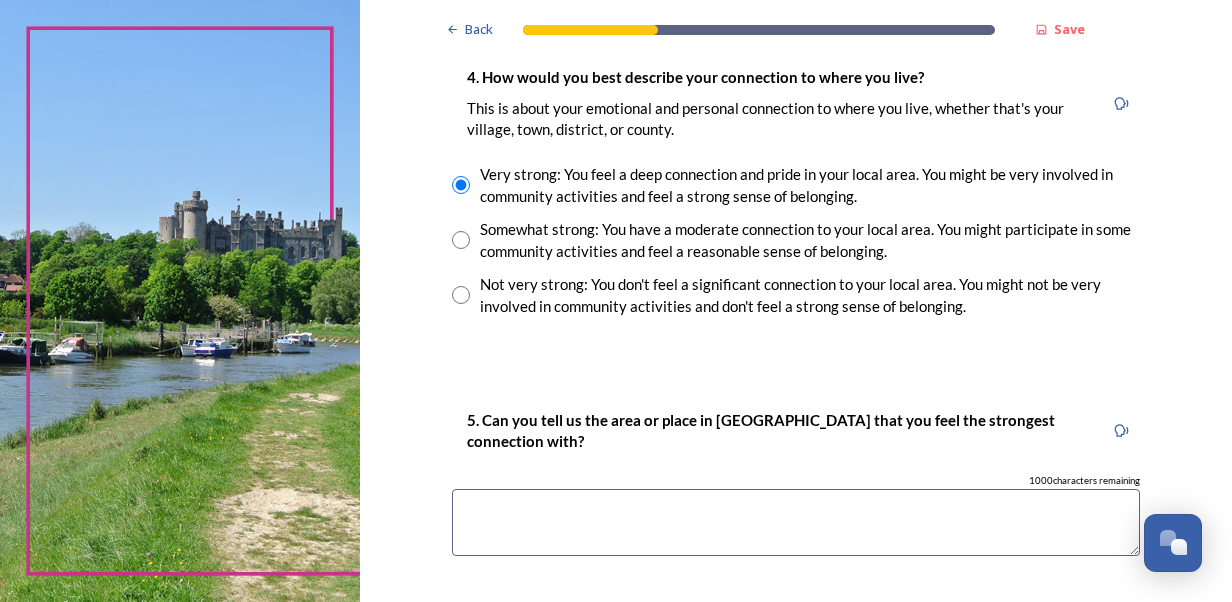 scroll, scrollTop: 1500, scrollLeft: 0, axis: vertical 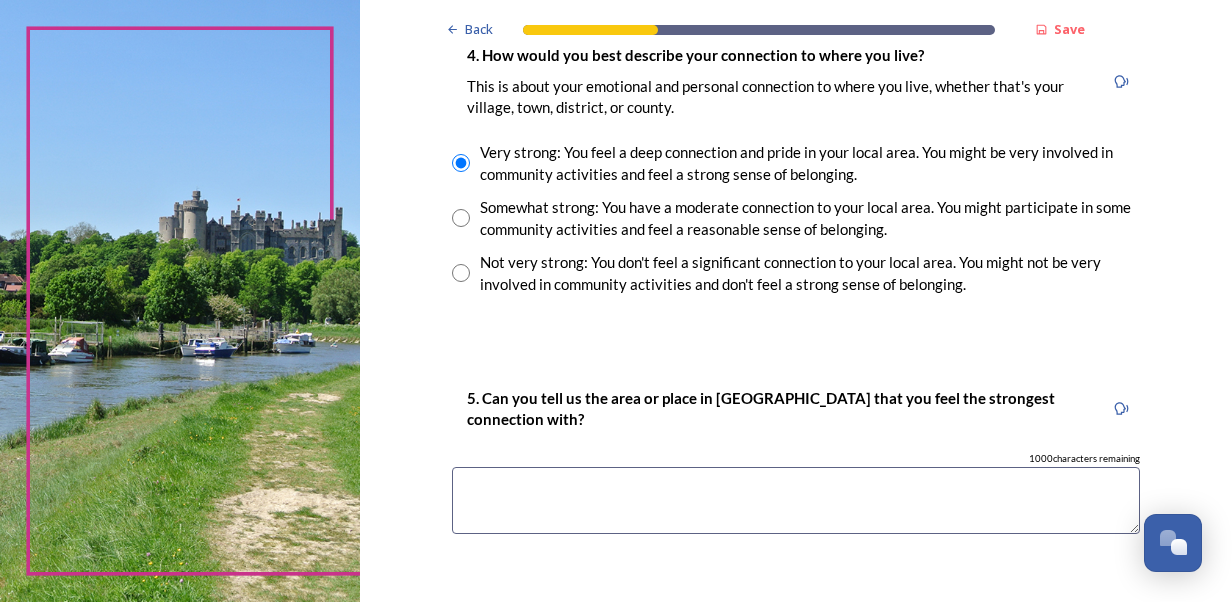 click at bounding box center (796, 500) 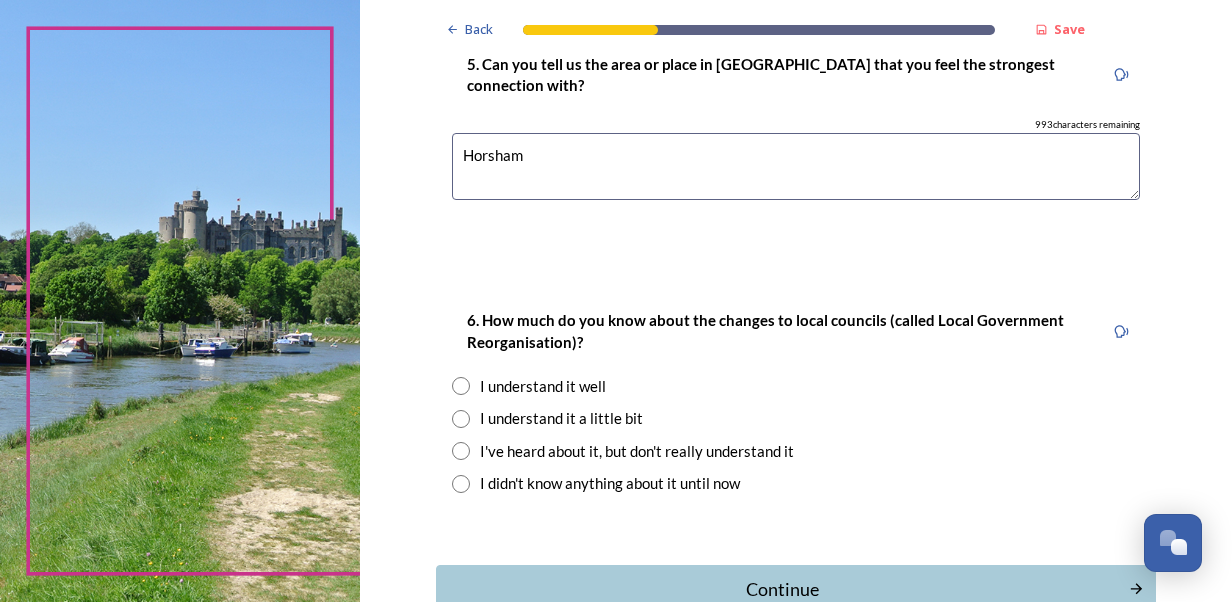 scroll, scrollTop: 1900, scrollLeft: 0, axis: vertical 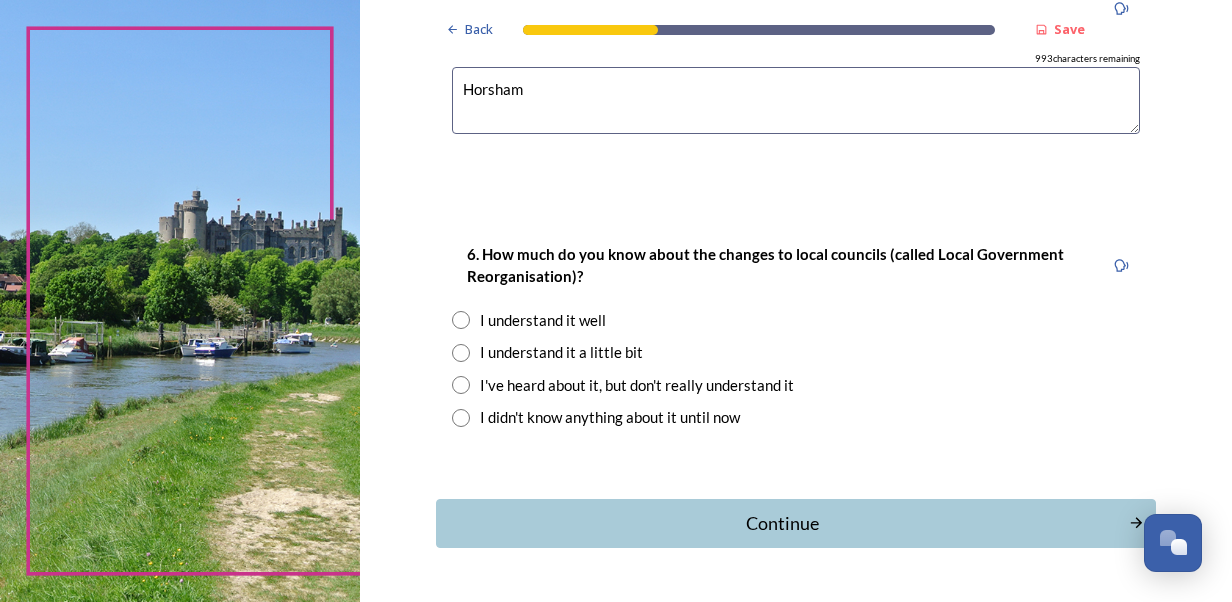 type on "Horsham" 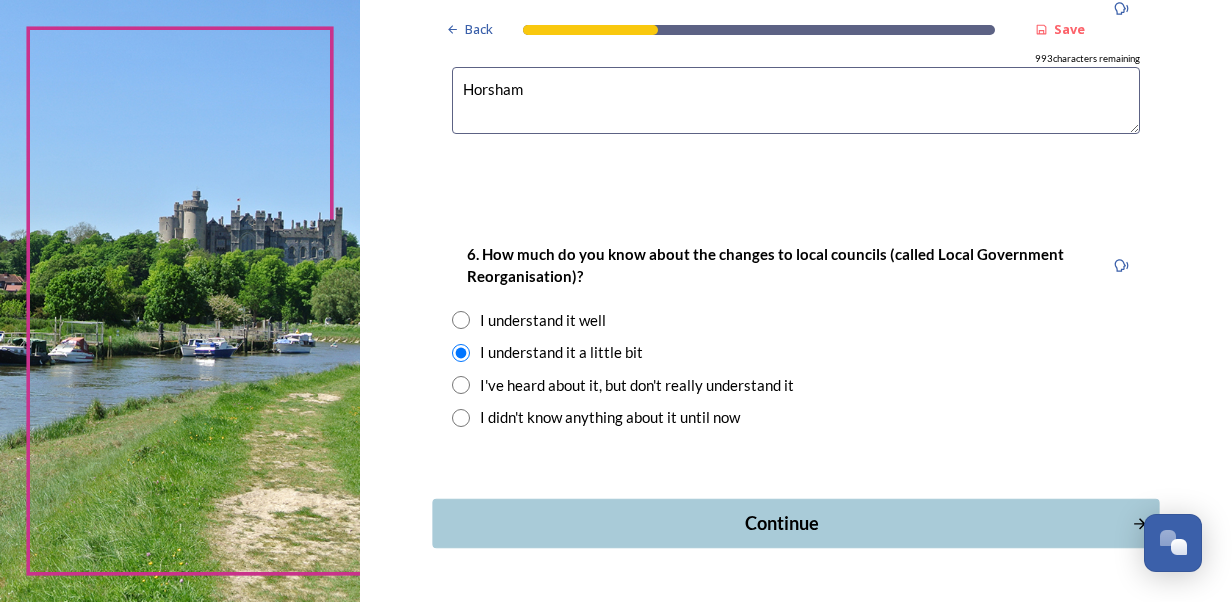click on "Continue" at bounding box center [781, 523] 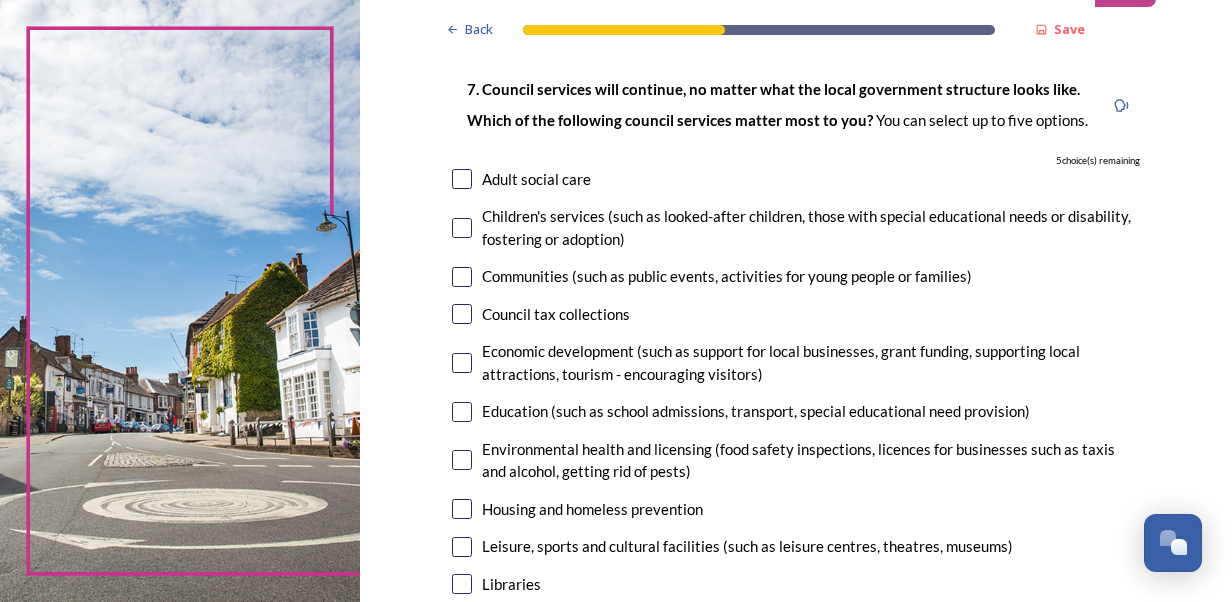 scroll, scrollTop: 100, scrollLeft: 0, axis: vertical 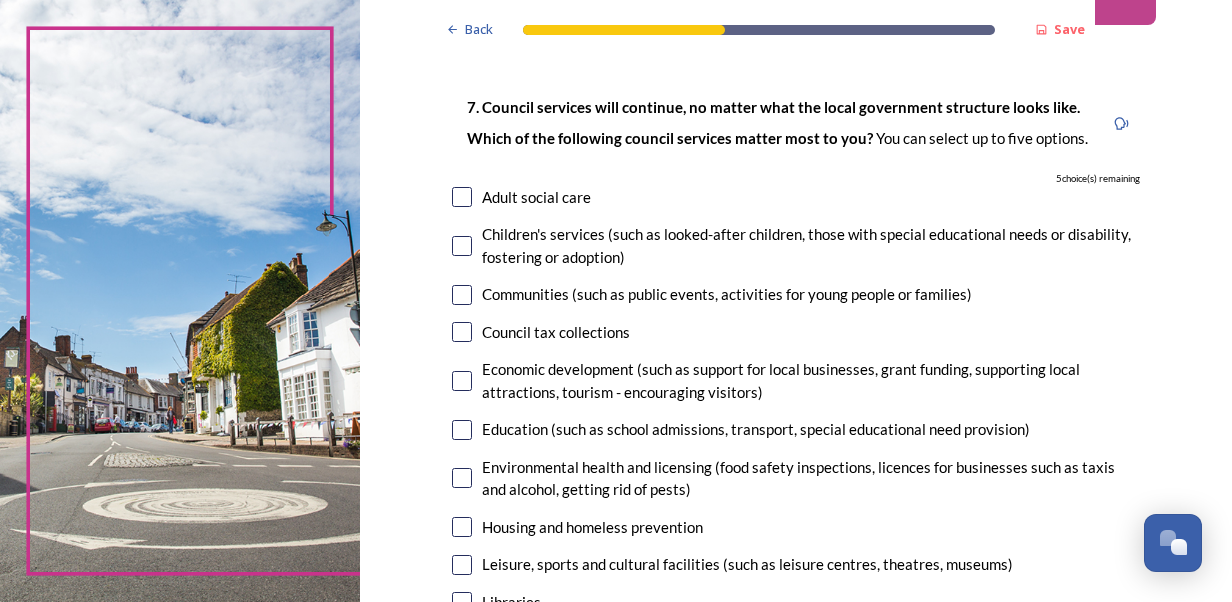 click at bounding box center [462, 246] 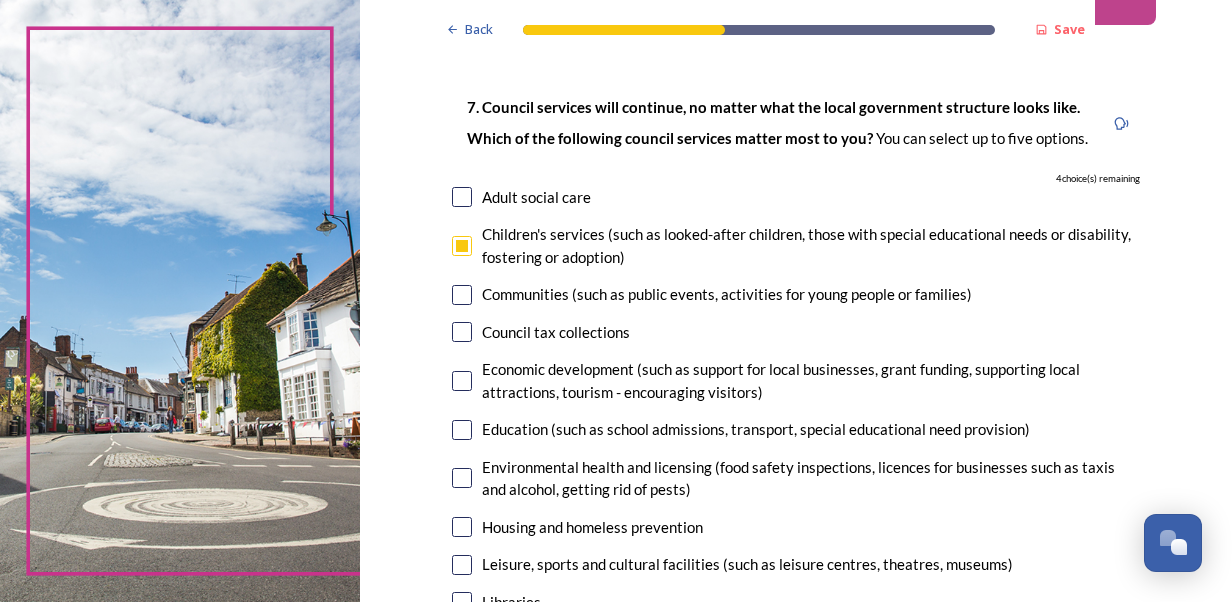 click at bounding box center [462, 332] 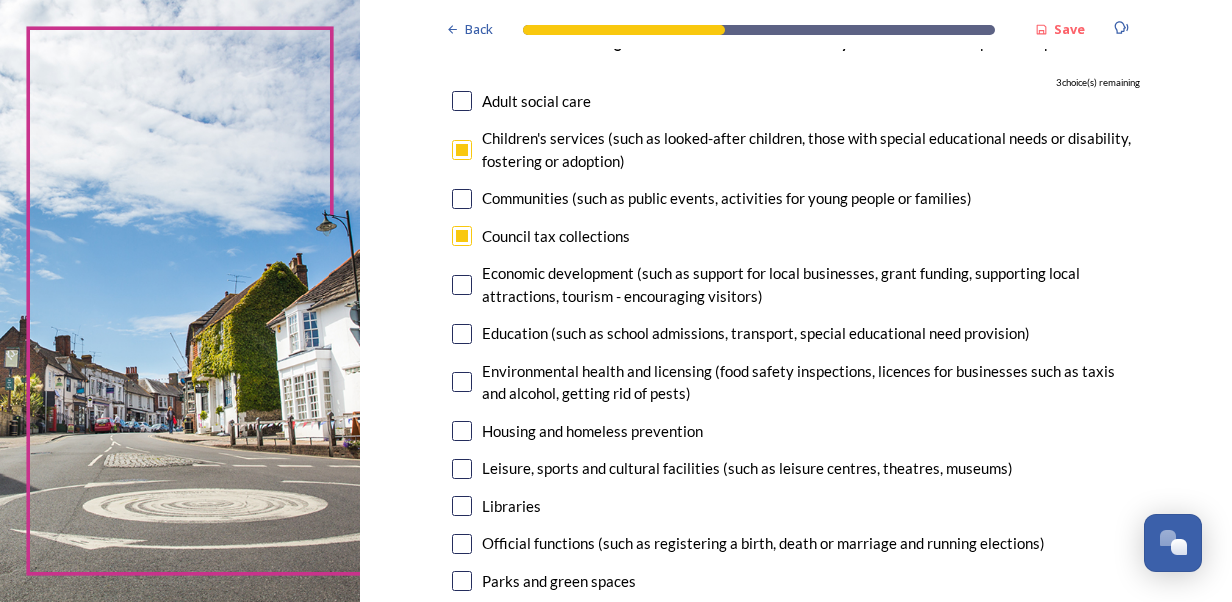 scroll, scrollTop: 200, scrollLeft: 0, axis: vertical 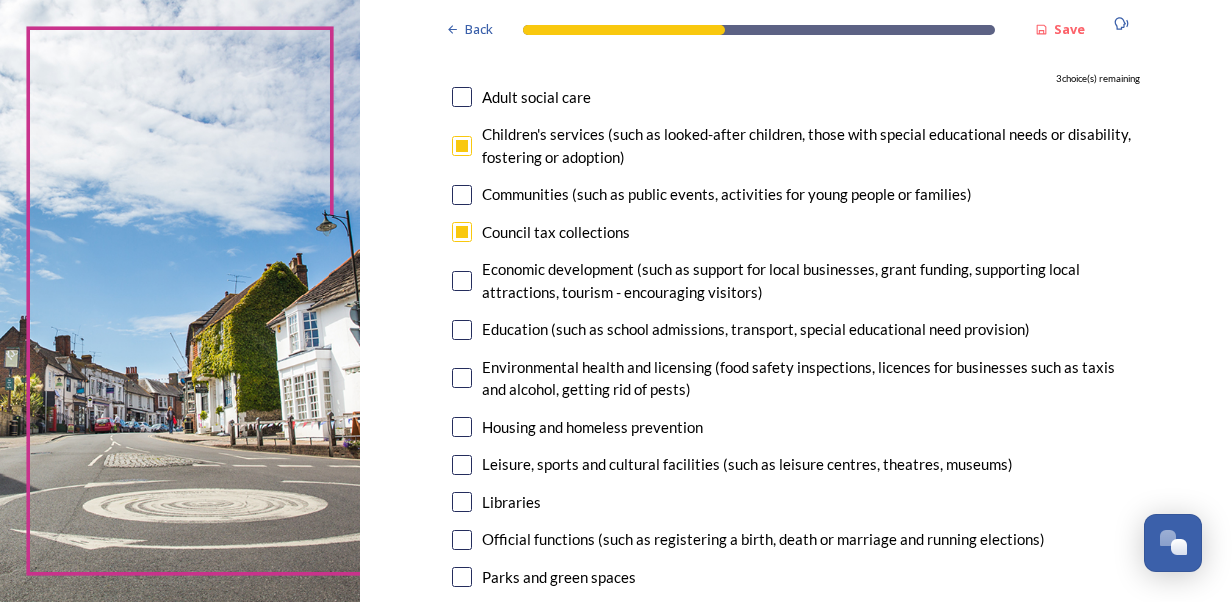 click at bounding box center [462, 378] 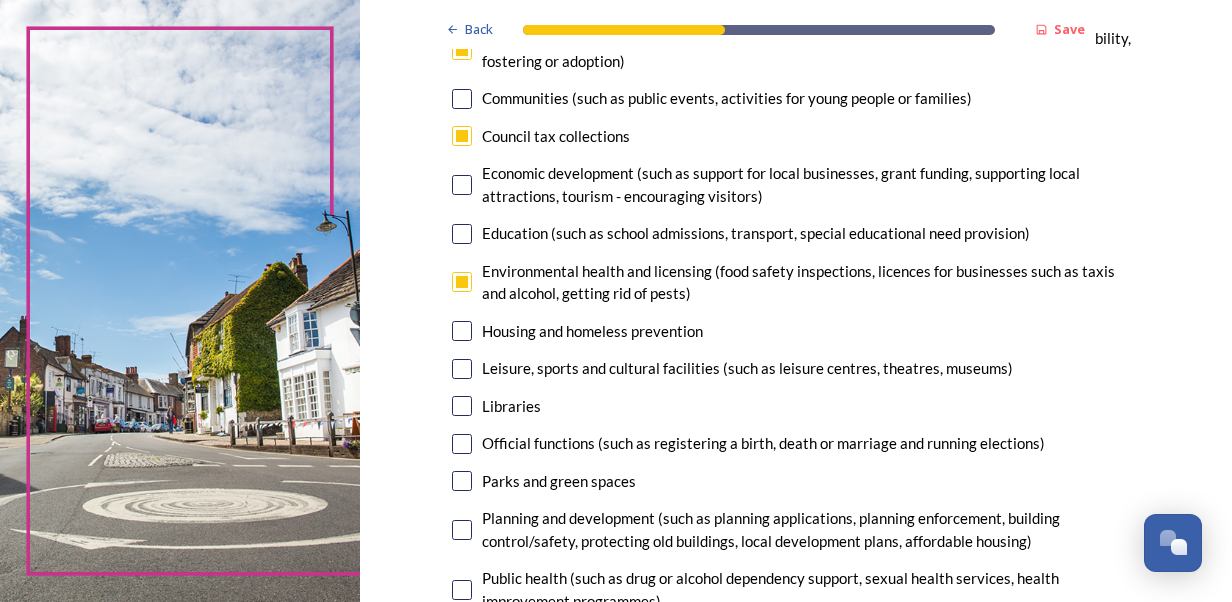 scroll, scrollTop: 300, scrollLeft: 0, axis: vertical 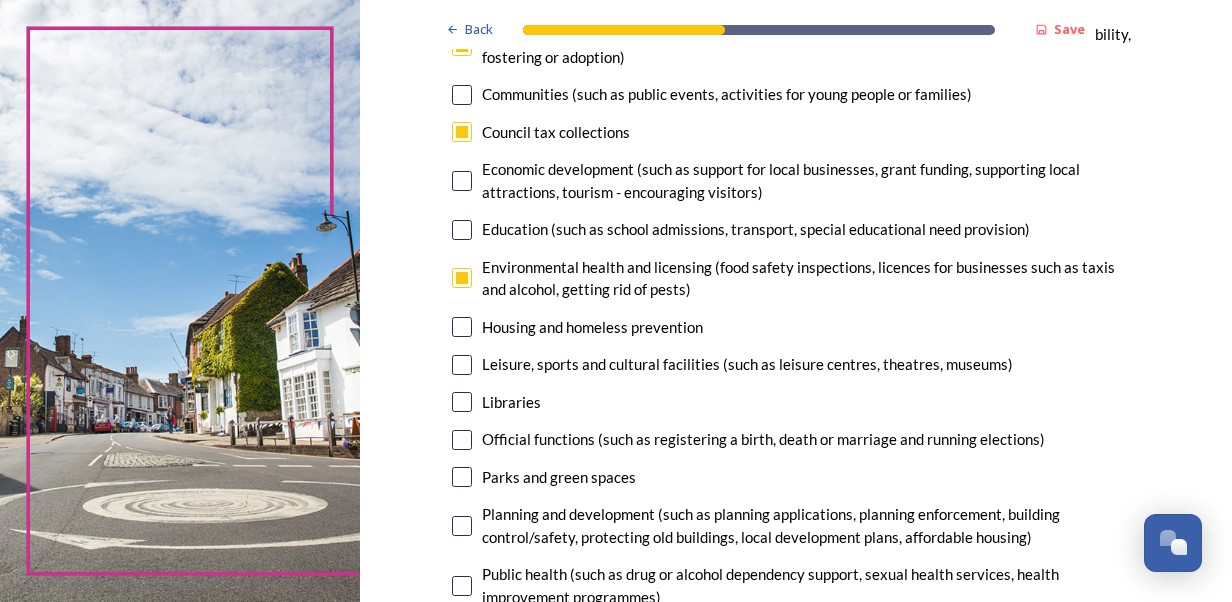 click at bounding box center (462, 365) 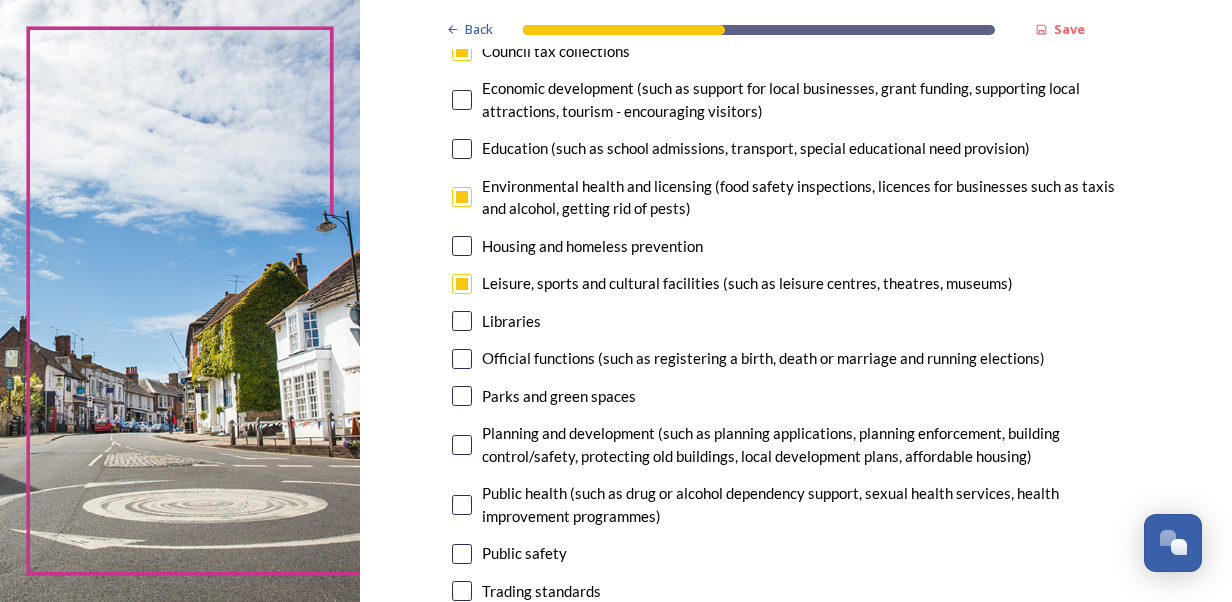 scroll, scrollTop: 400, scrollLeft: 0, axis: vertical 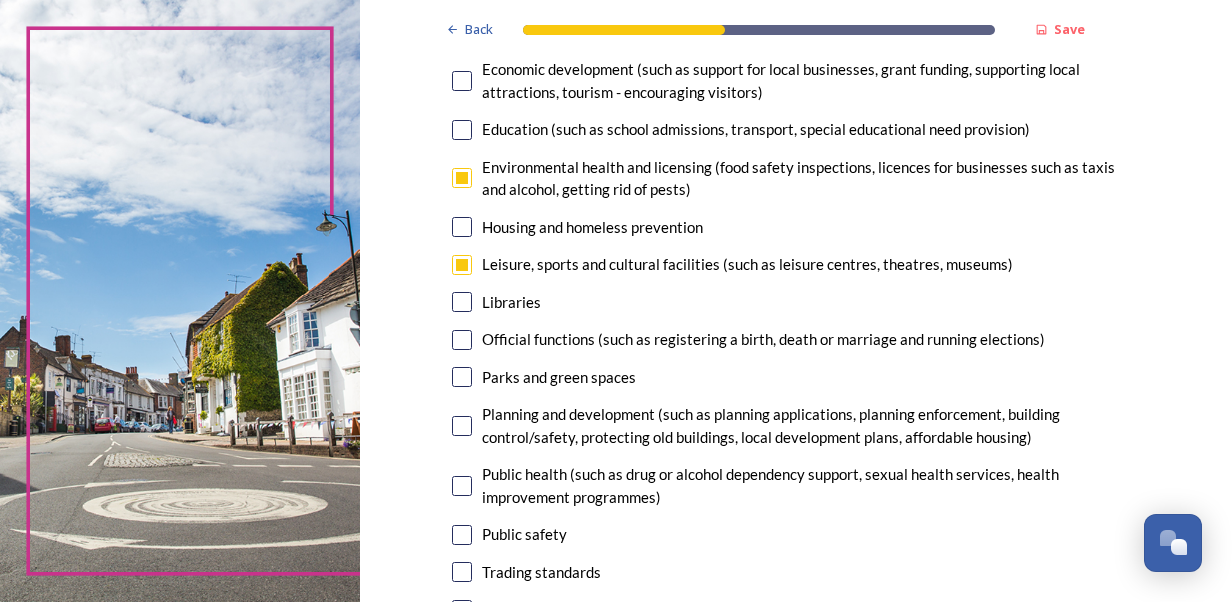 click at bounding box center [462, 377] 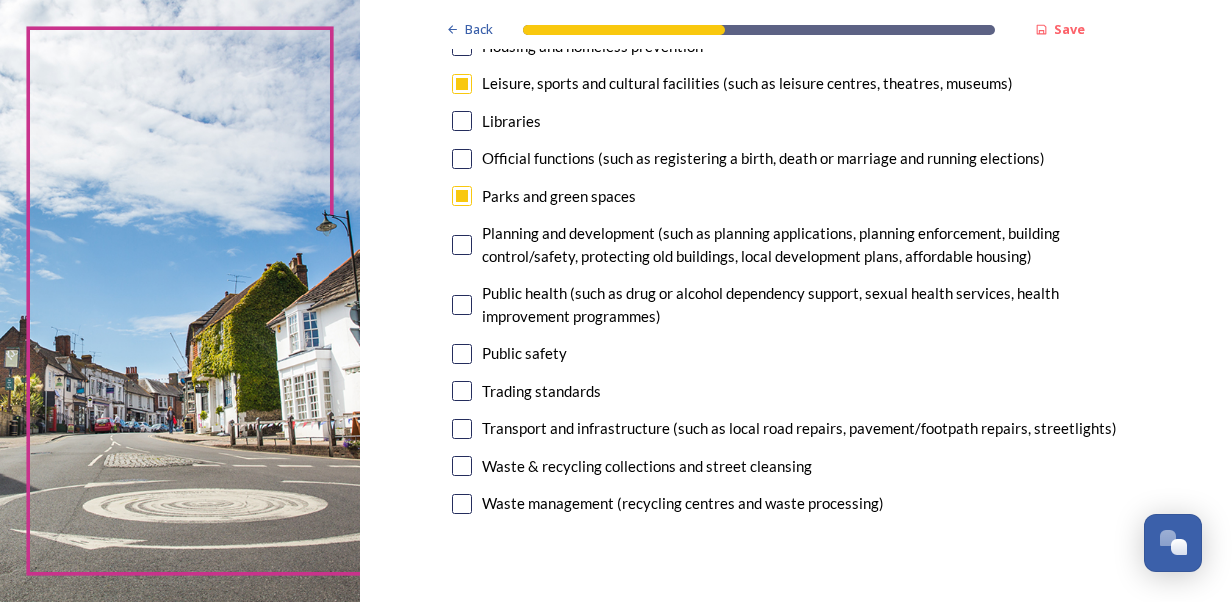 scroll, scrollTop: 600, scrollLeft: 0, axis: vertical 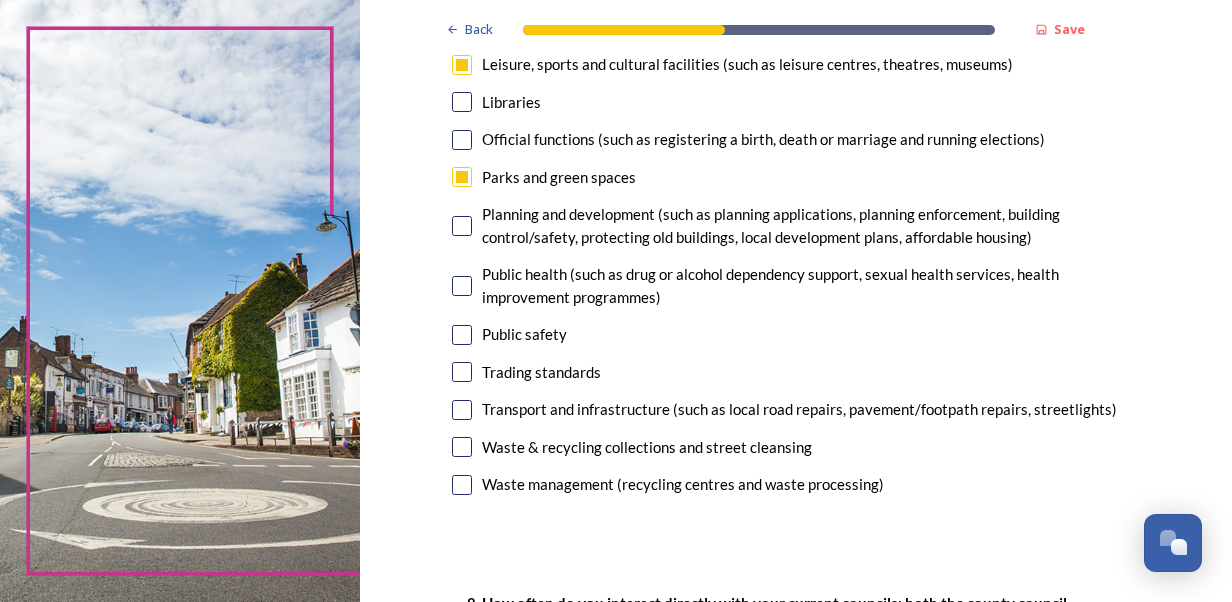 click at bounding box center [462, 447] 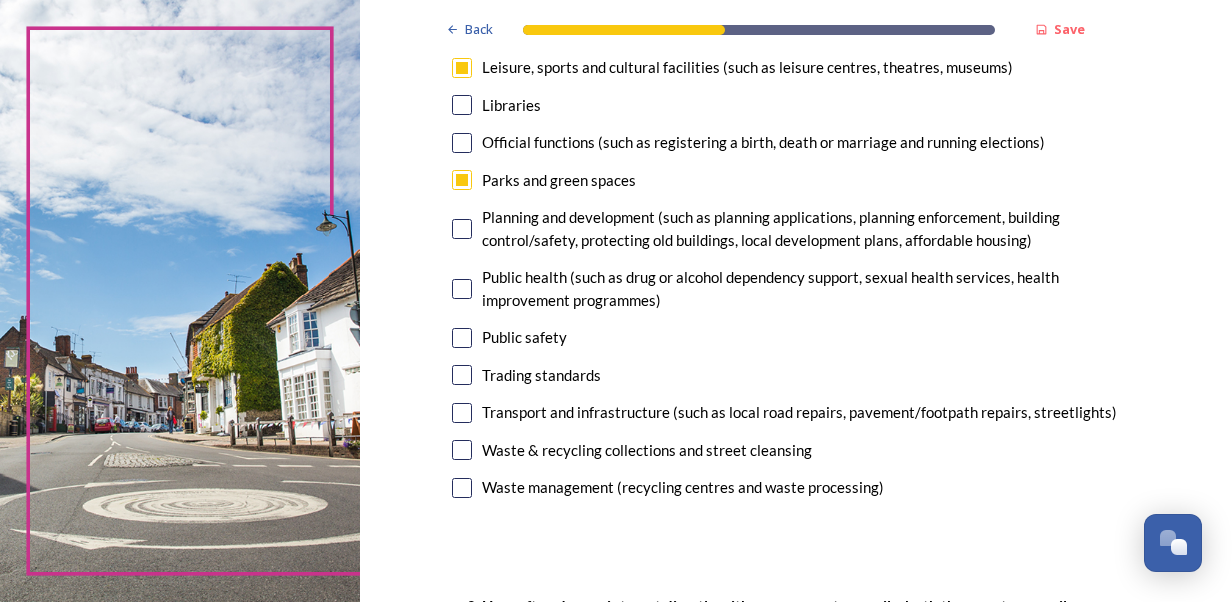 scroll, scrollTop: 600, scrollLeft: 0, axis: vertical 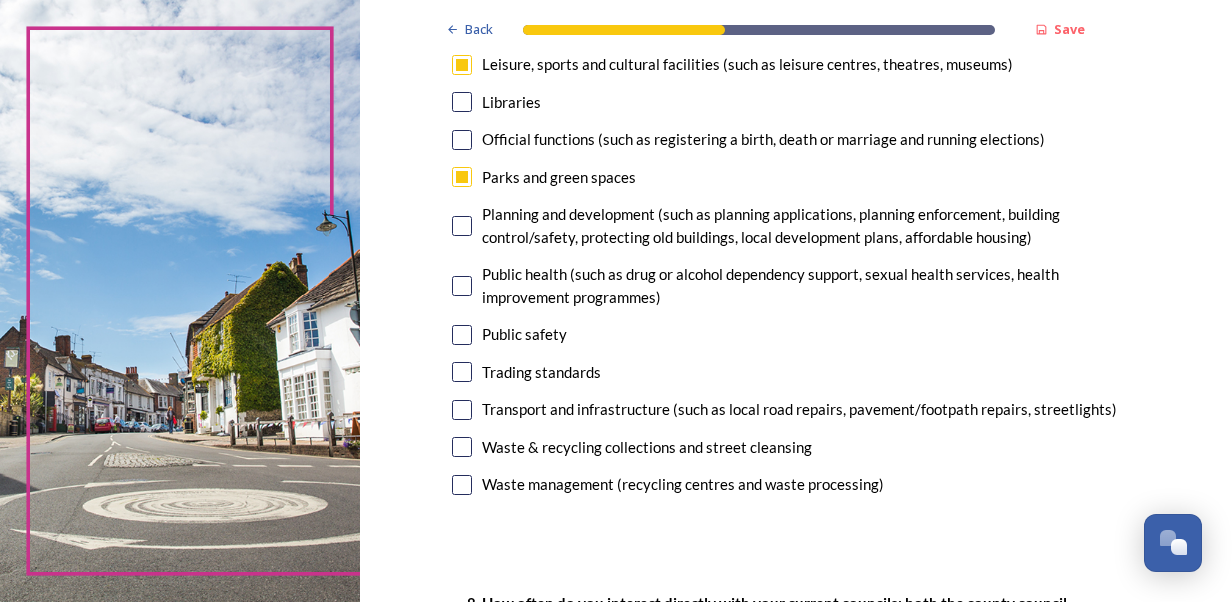 click at bounding box center (462, 410) 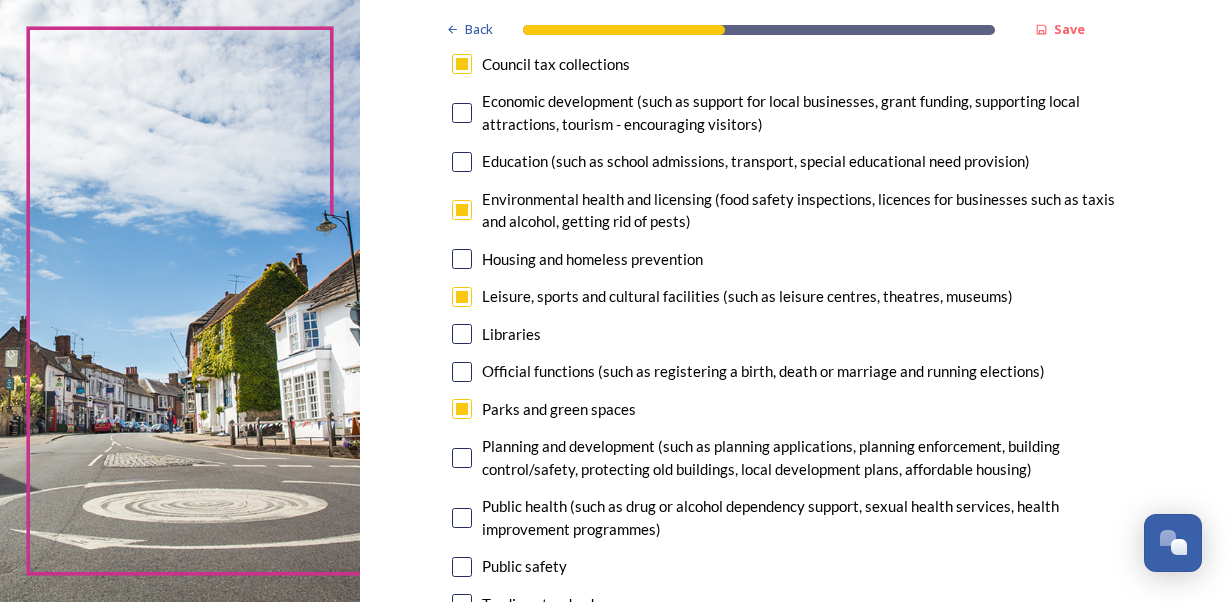 scroll, scrollTop: 400, scrollLeft: 0, axis: vertical 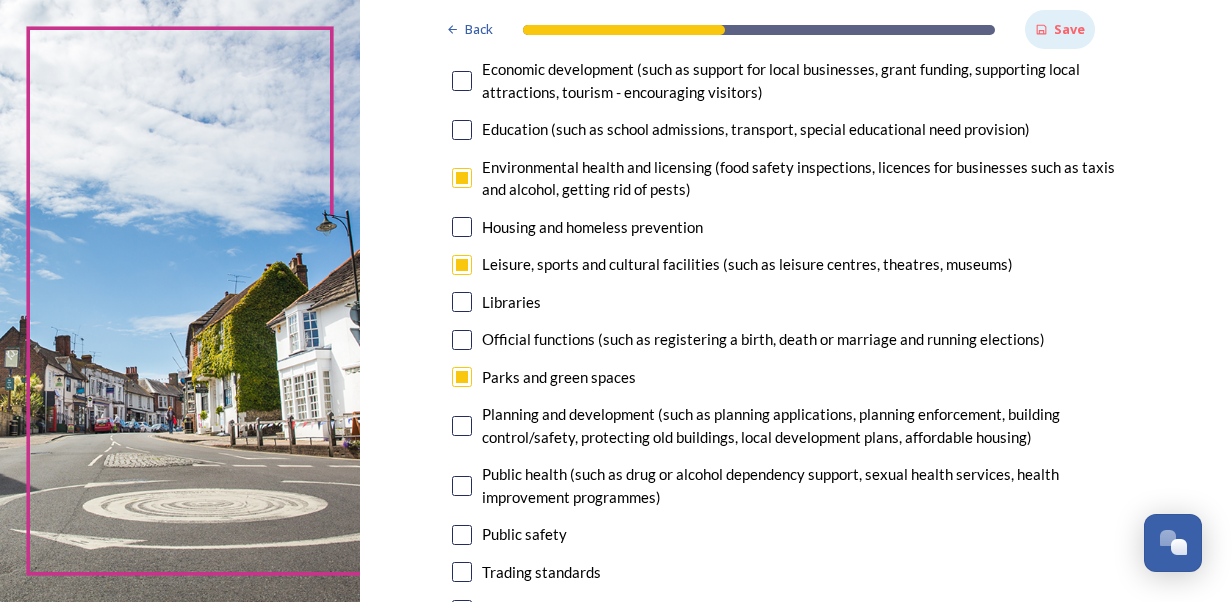 click on "Save" at bounding box center [1060, 29] 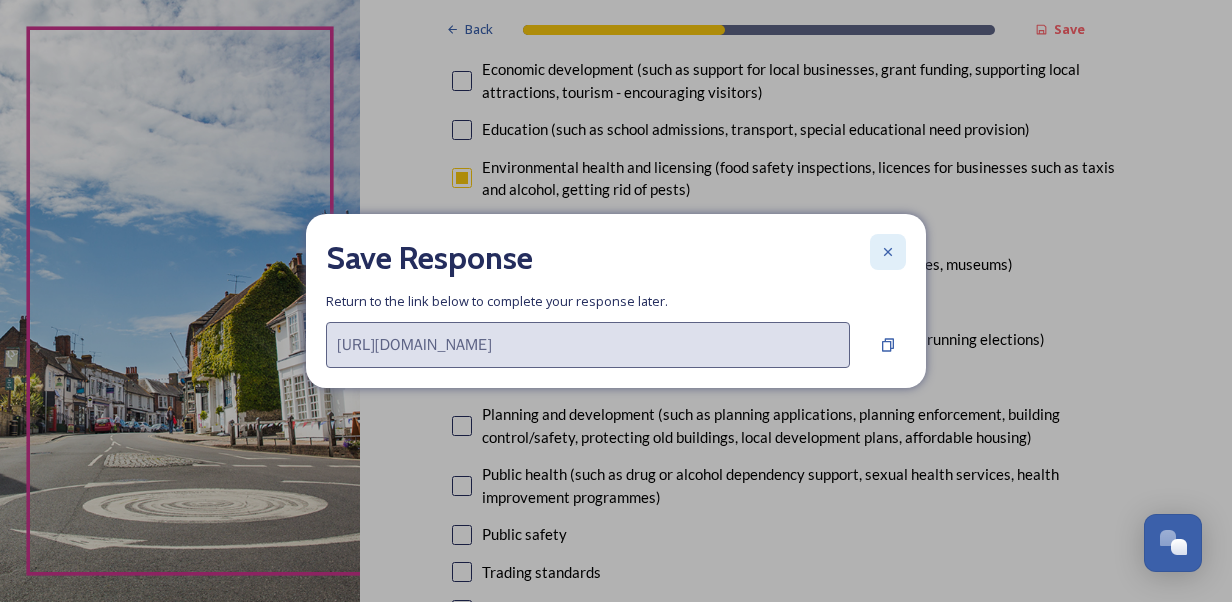 click 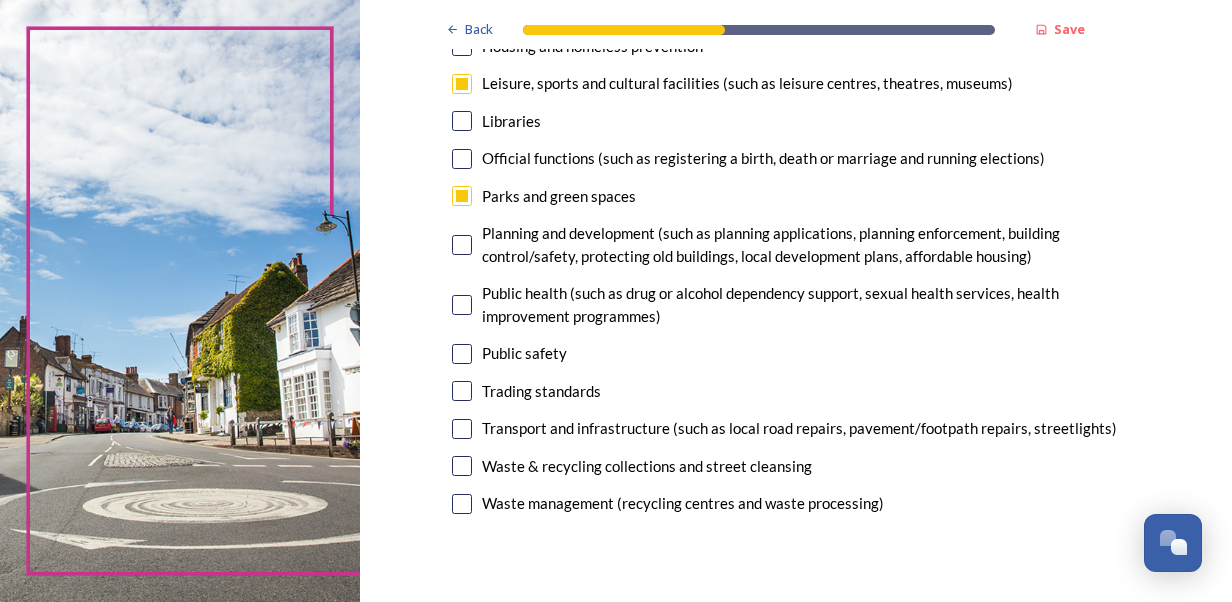scroll, scrollTop: 600, scrollLeft: 0, axis: vertical 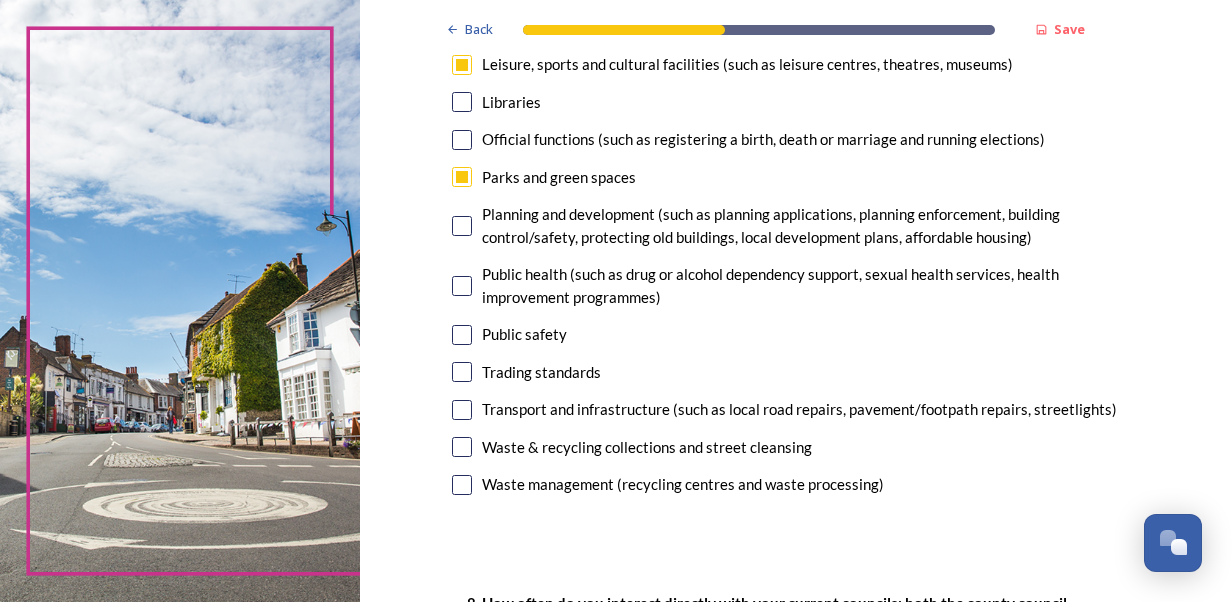 click at bounding box center (462, 410) 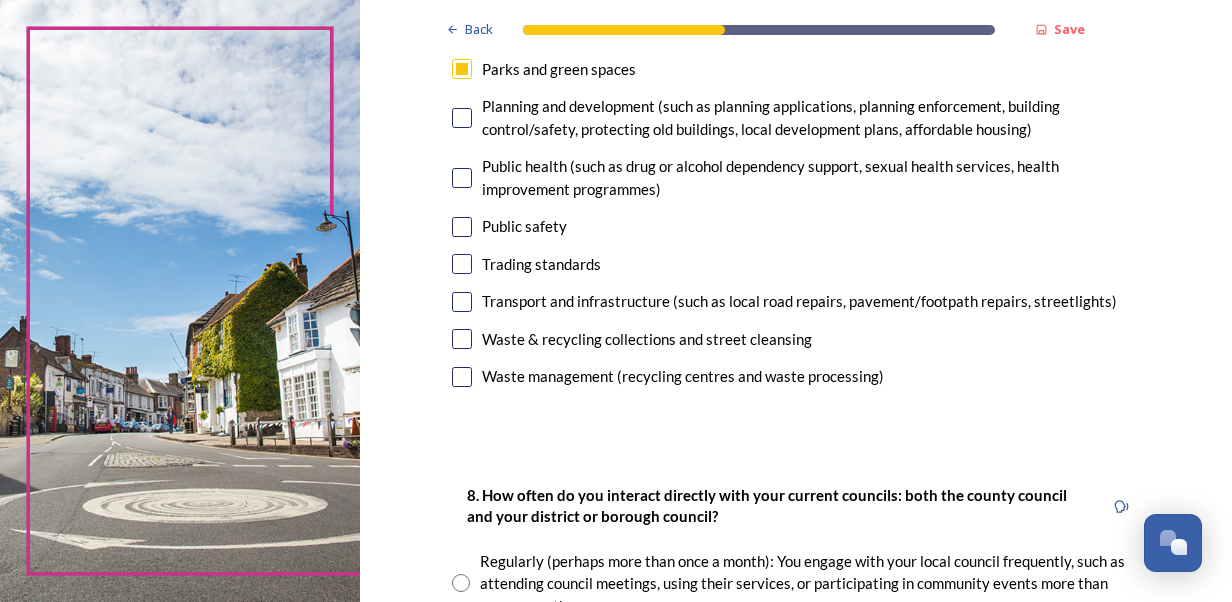 scroll, scrollTop: 600, scrollLeft: 0, axis: vertical 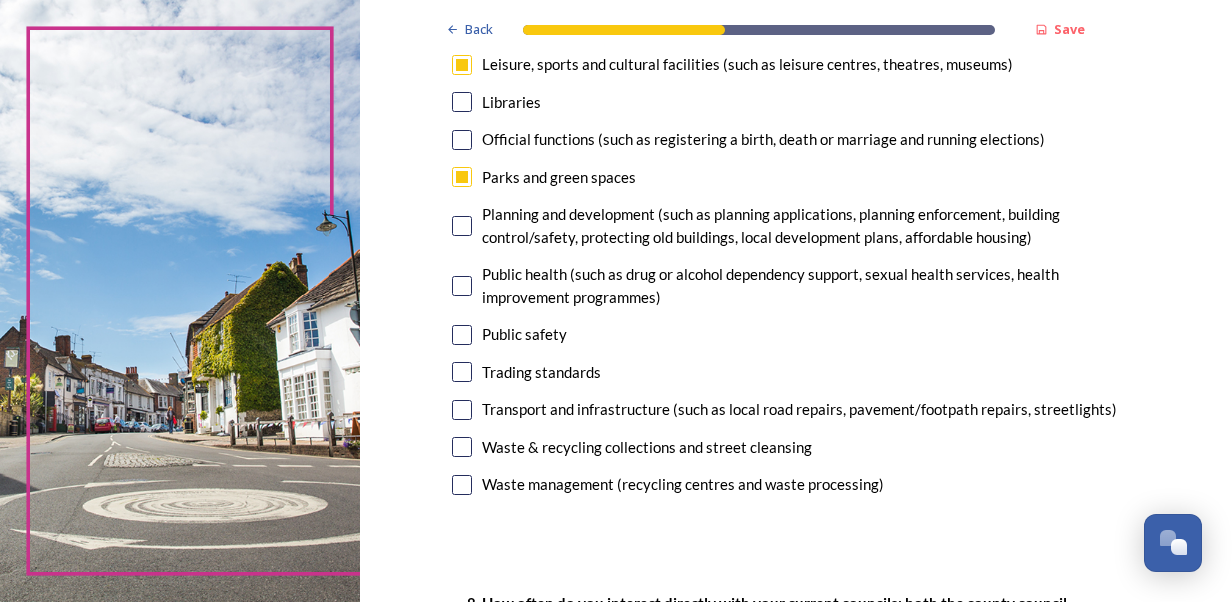 click at bounding box center (462, 447) 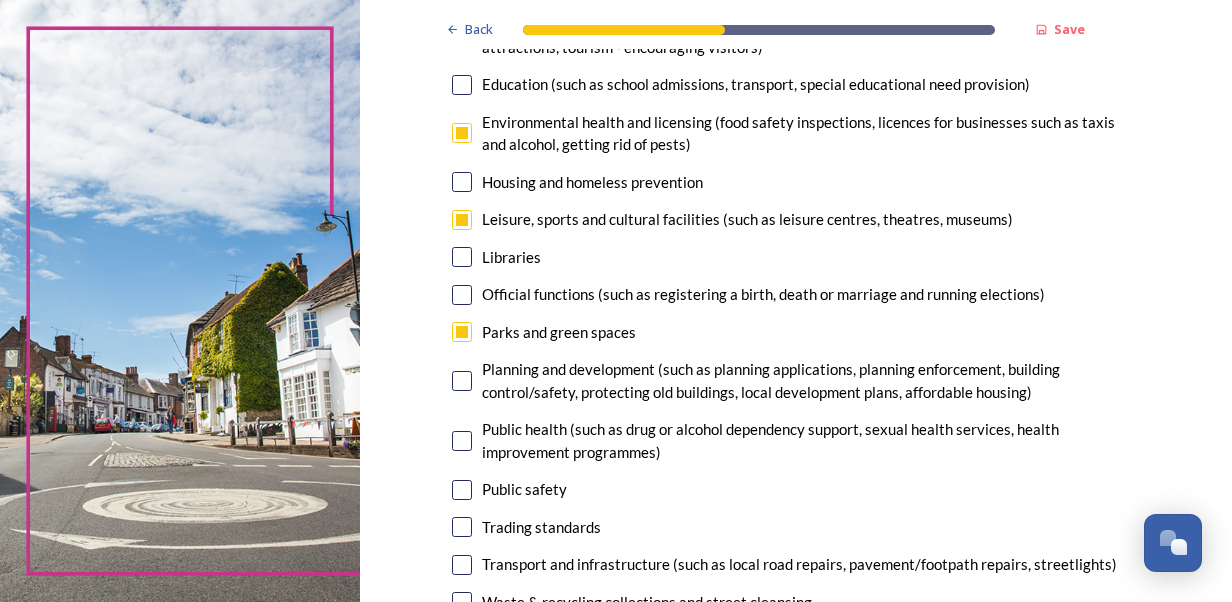 scroll, scrollTop: 400, scrollLeft: 0, axis: vertical 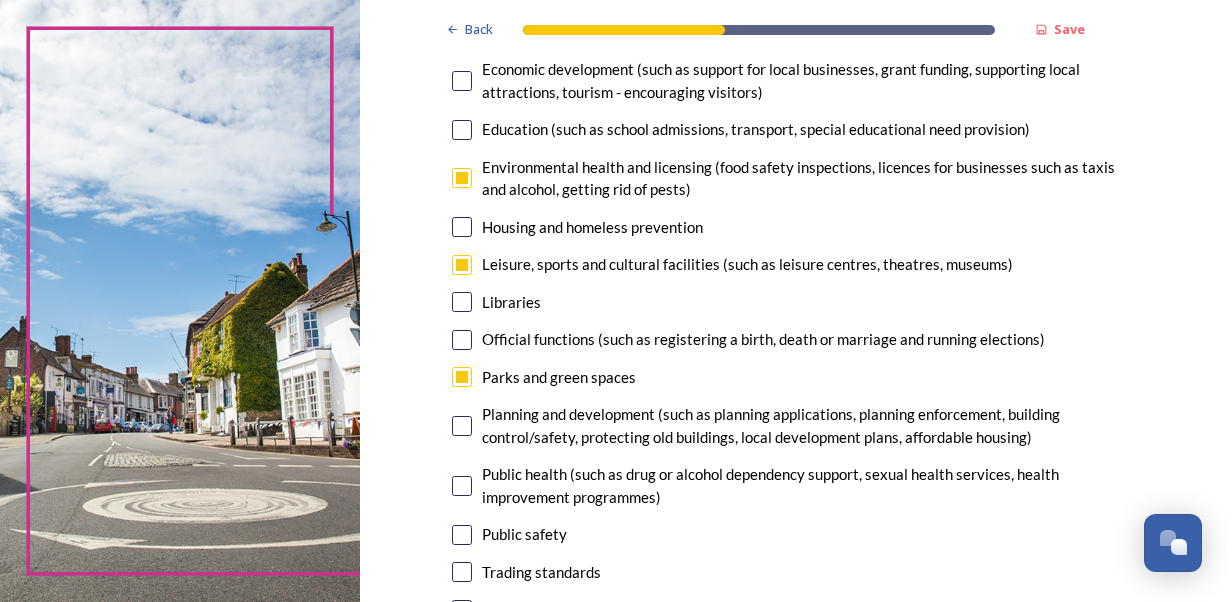 click at bounding box center (462, 178) 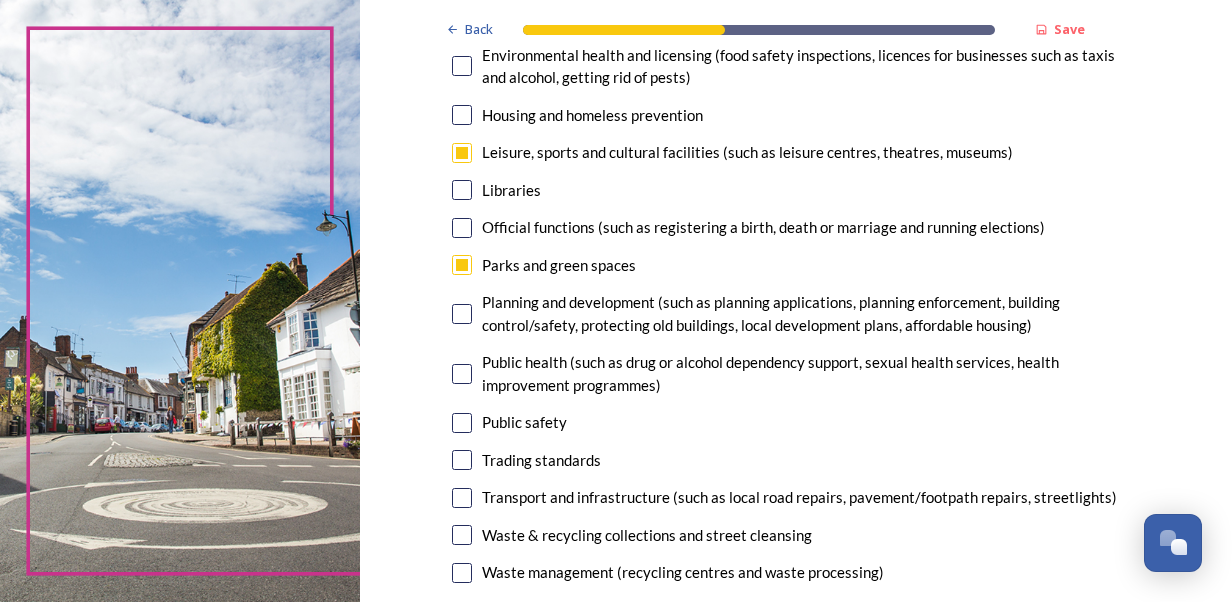 scroll, scrollTop: 600, scrollLeft: 0, axis: vertical 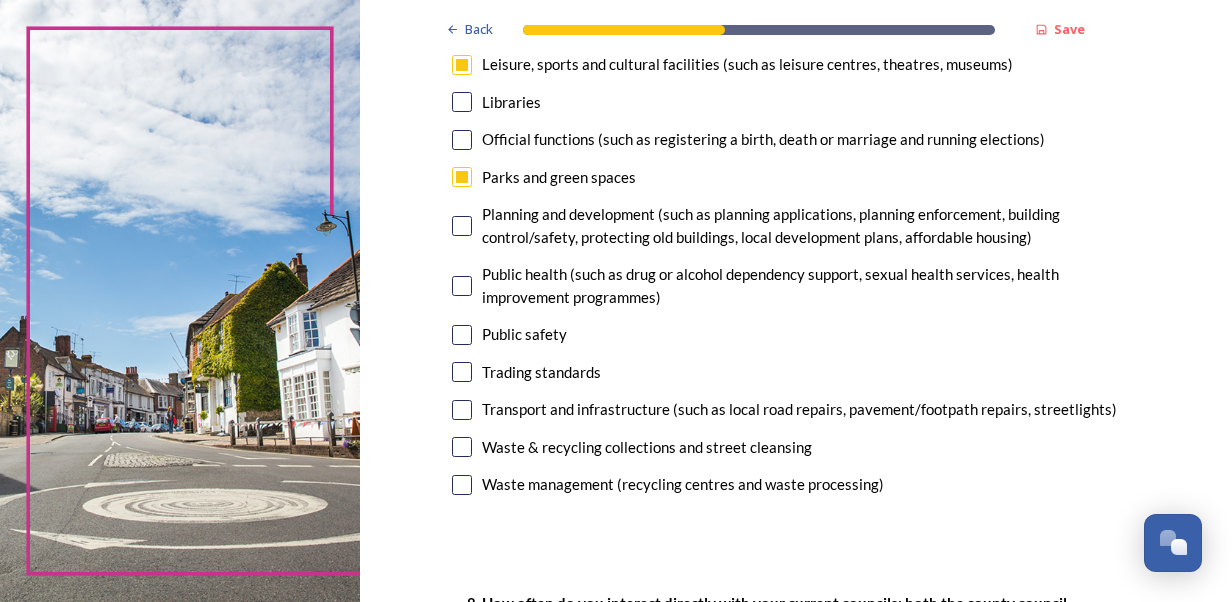 click at bounding box center [462, 447] 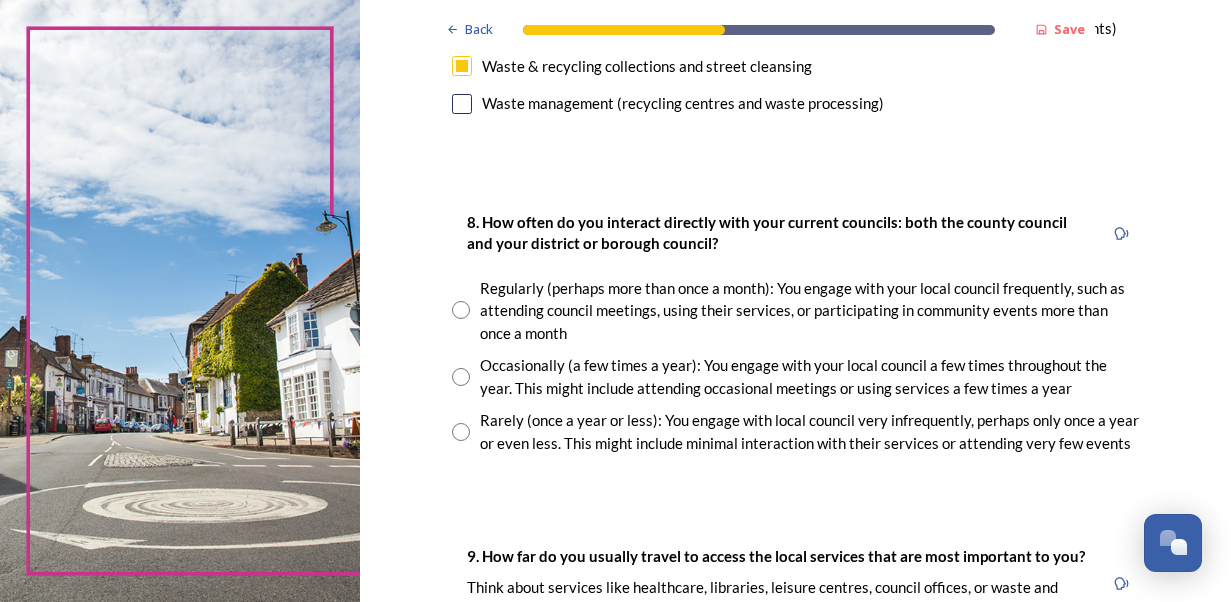 scroll, scrollTop: 1000, scrollLeft: 0, axis: vertical 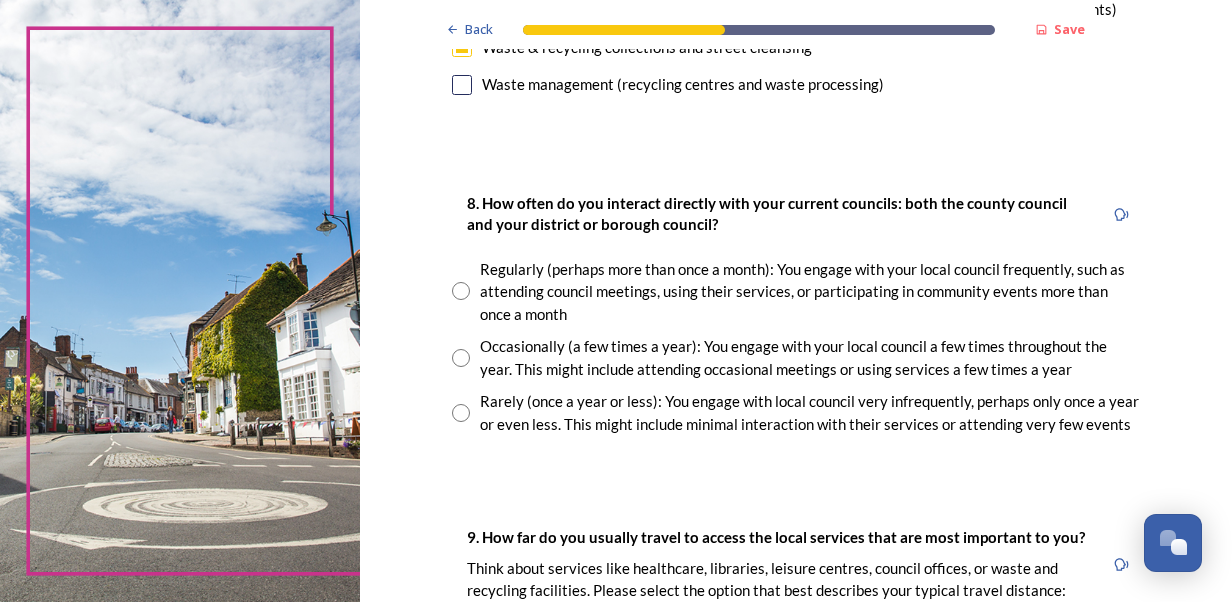 click at bounding box center [461, 291] 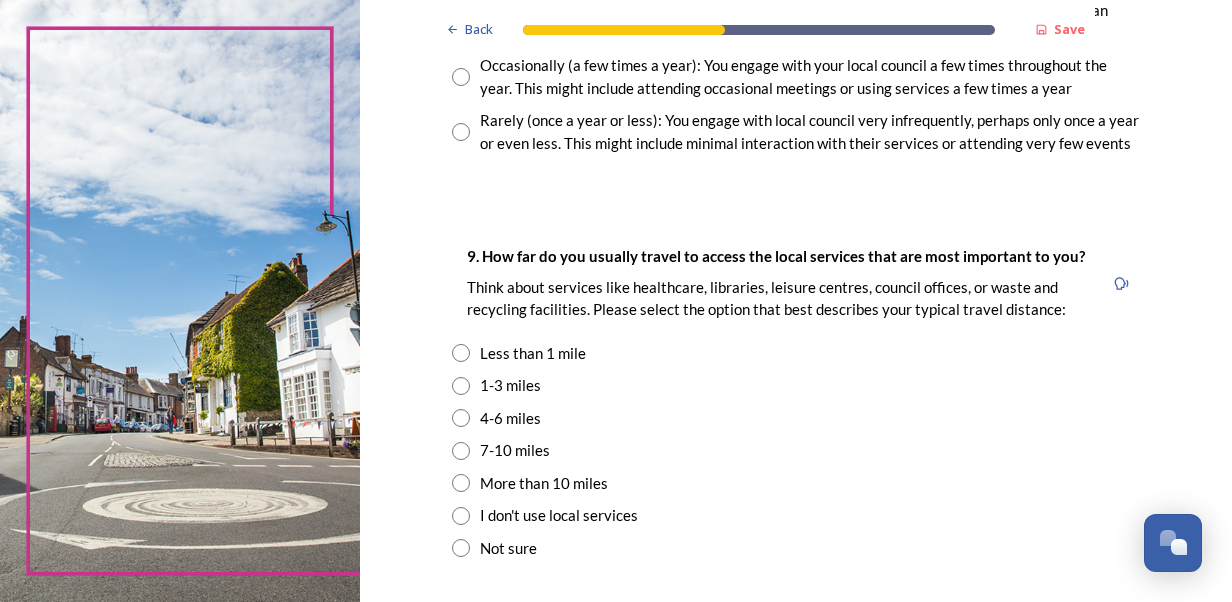 scroll, scrollTop: 1300, scrollLeft: 0, axis: vertical 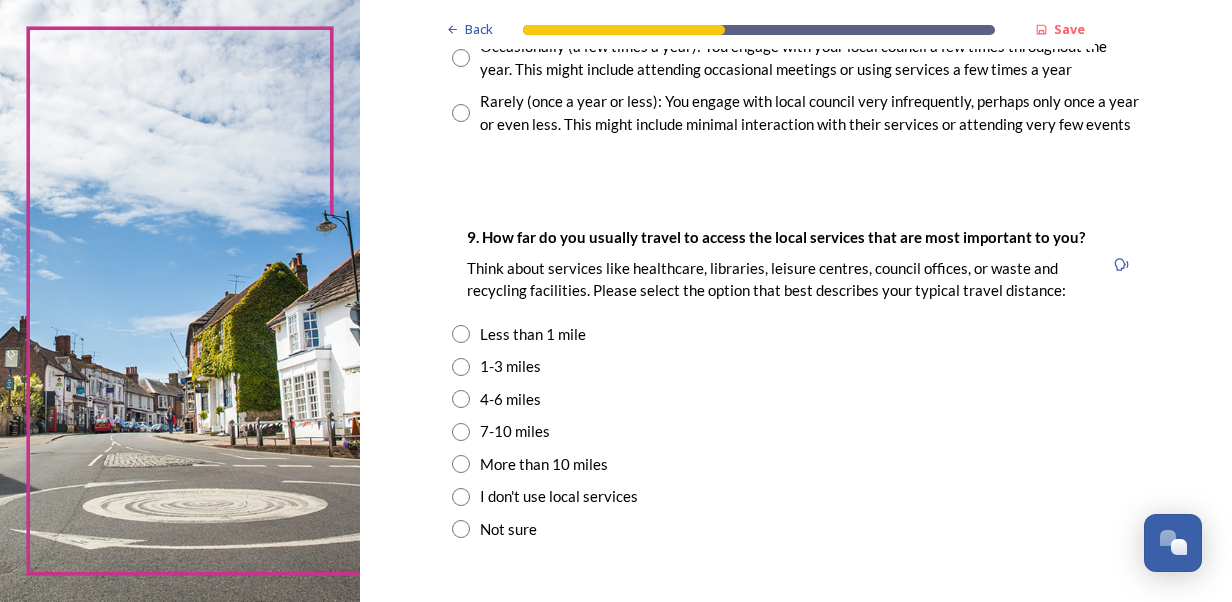click at bounding box center [461, 399] 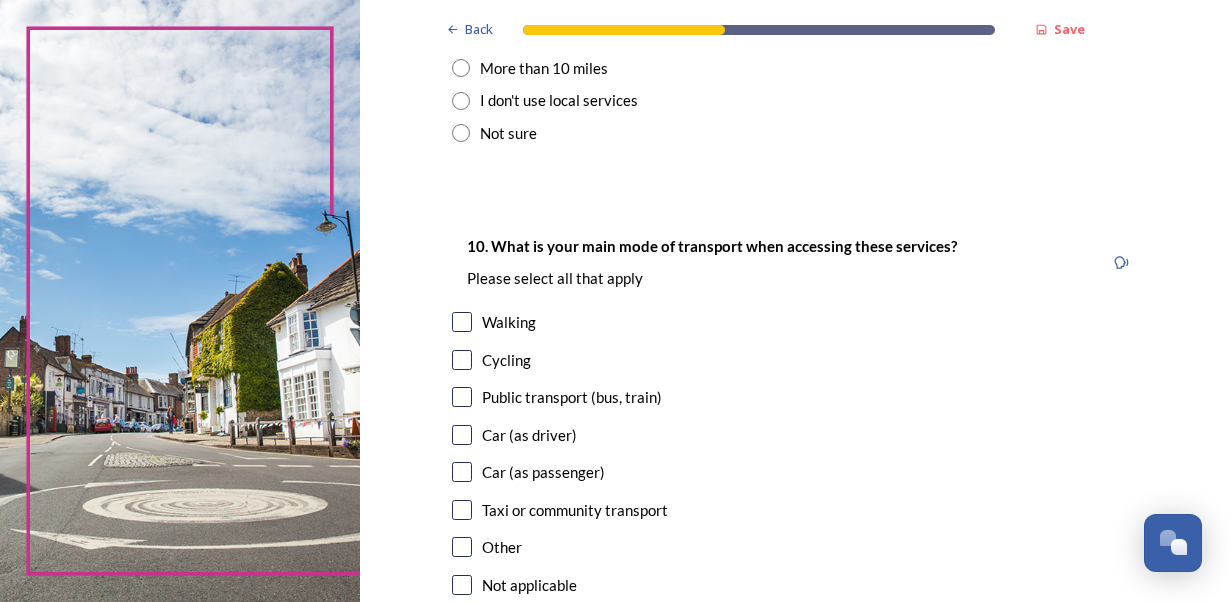 scroll, scrollTop: 1700, scrollLeft: 0, axis: vertical 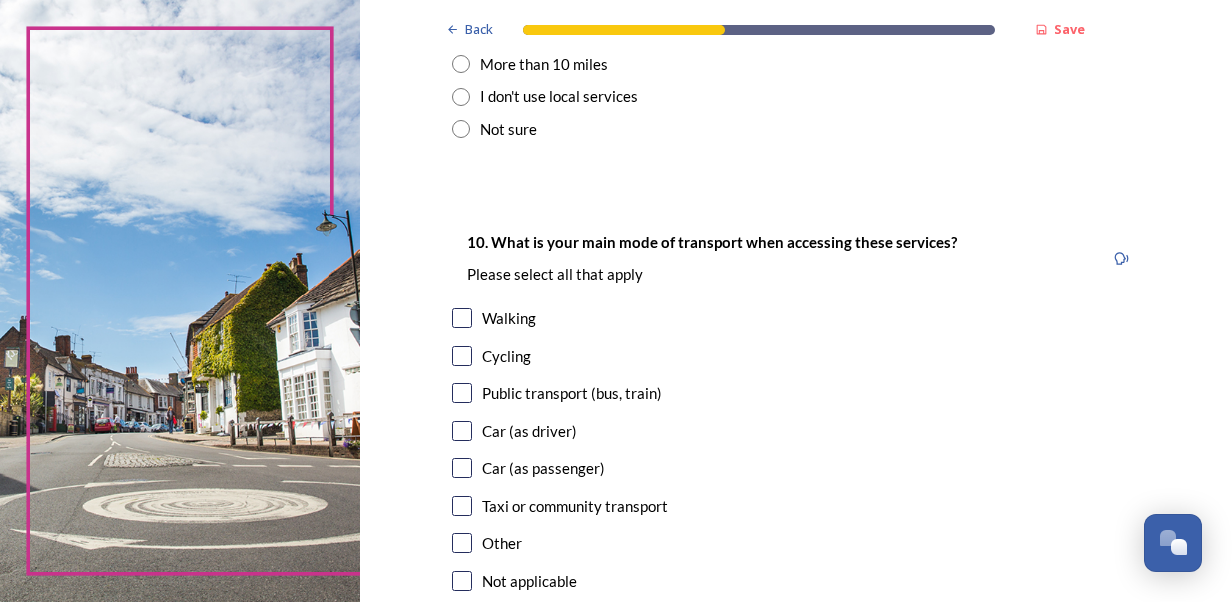 drag, startPoint x: 456, startPoint y: 398, endPoint x: 478, endPoint y: 398, distance: 22 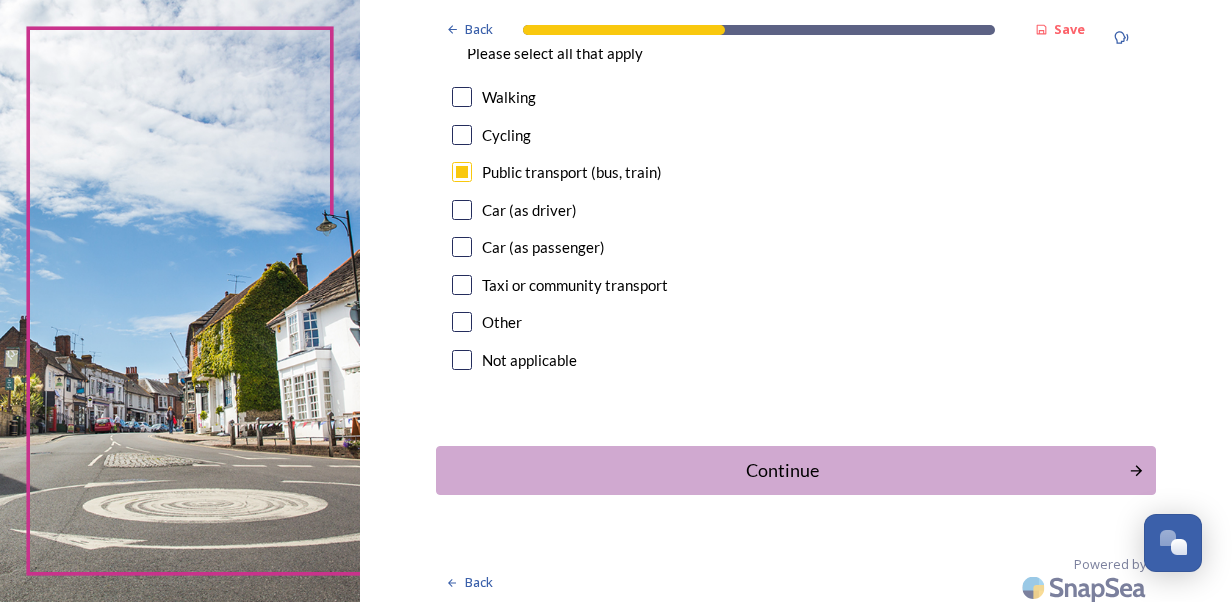 scroll, scrollTop: 1929, scrollLeft: 0, axis: vertical 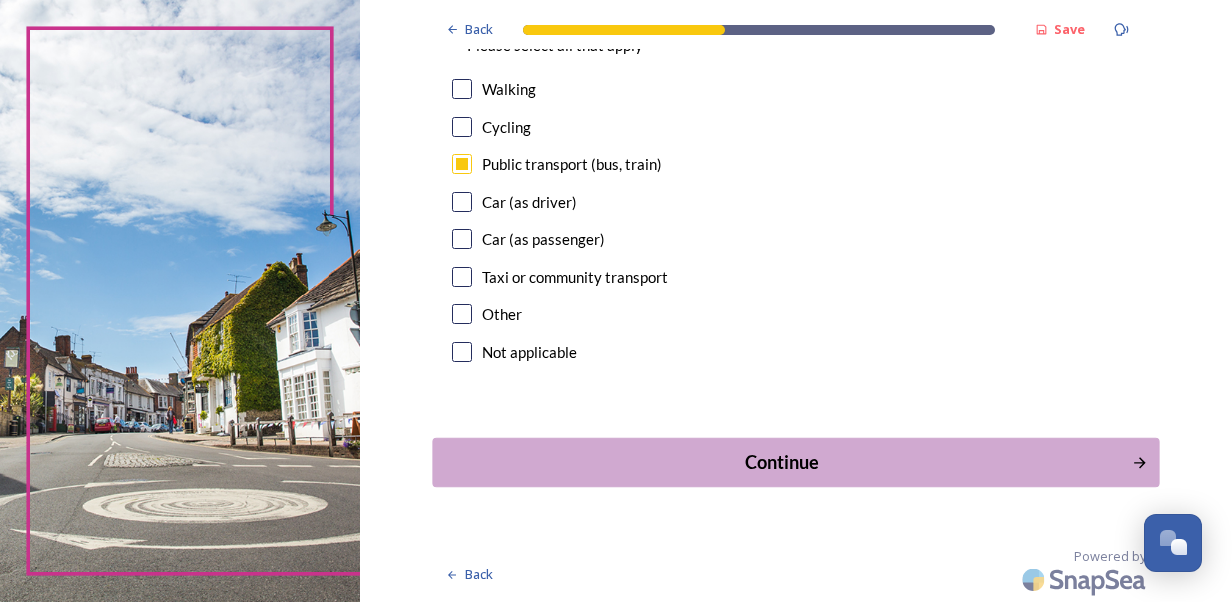 click on "Continue" at bounding box center [781, 462] 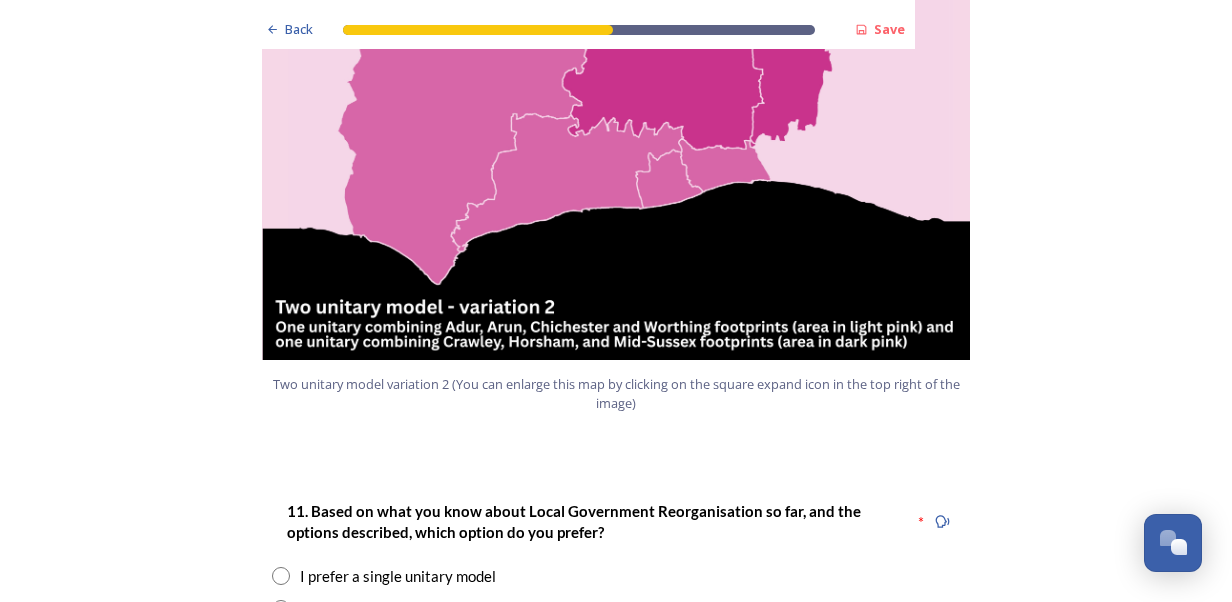 scroll, scrollTop: 2400, scrollLeft: 0, axis: vertical 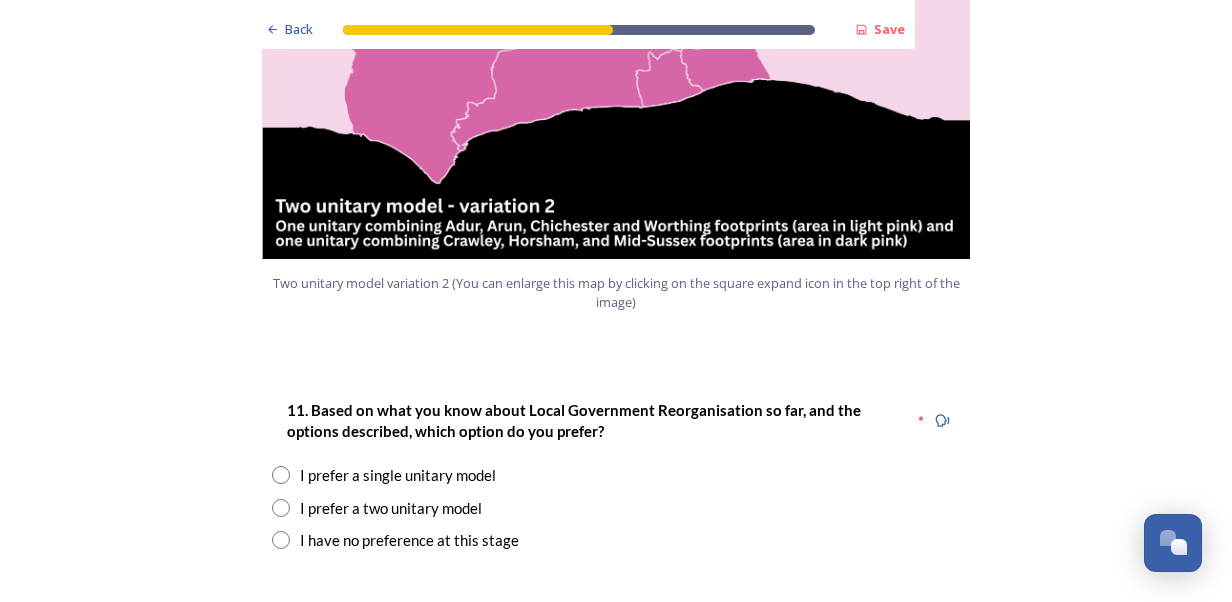 click at bounding box center (281, 540) 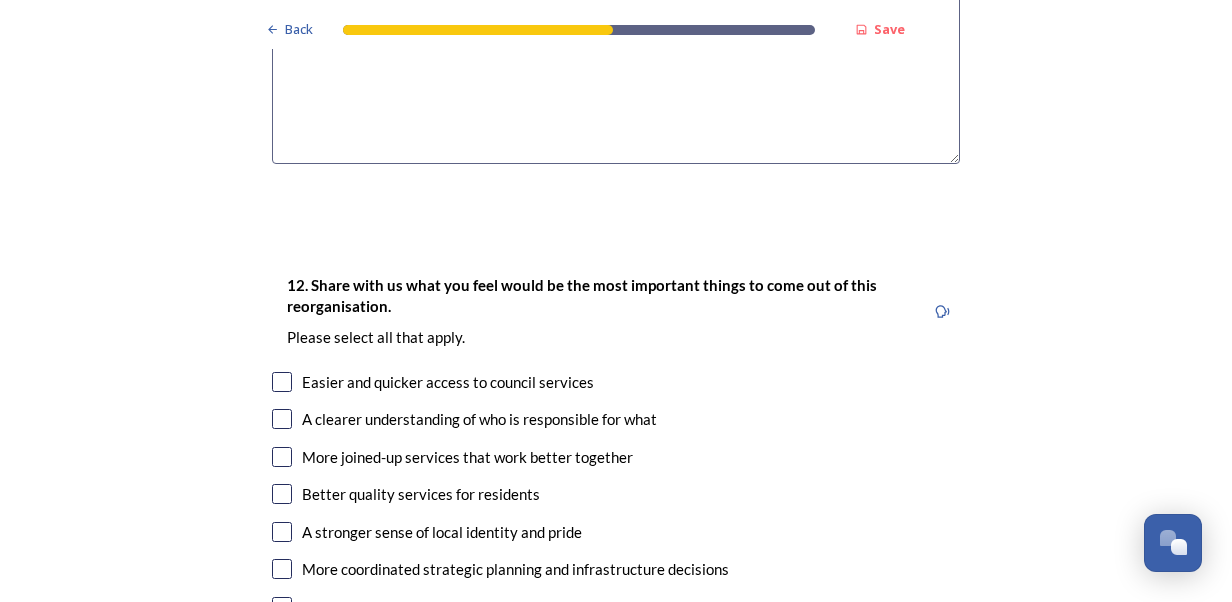 click at bounding box center [282, 382] 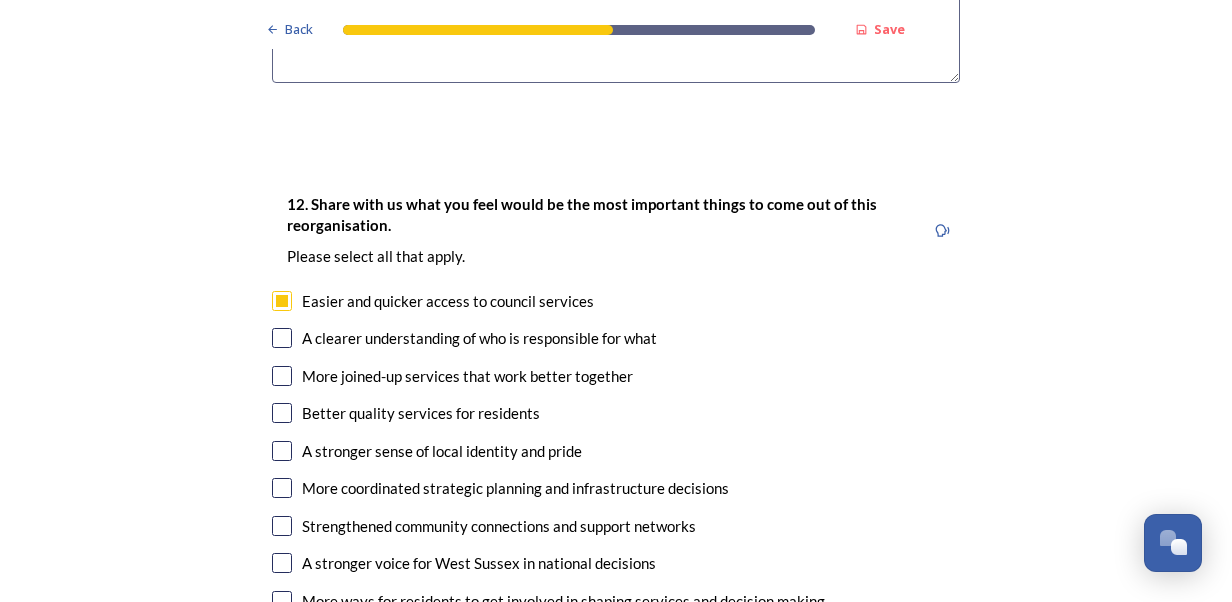 scroll, scrollTop: 3300, scrollLeft: 0, axis: vertical 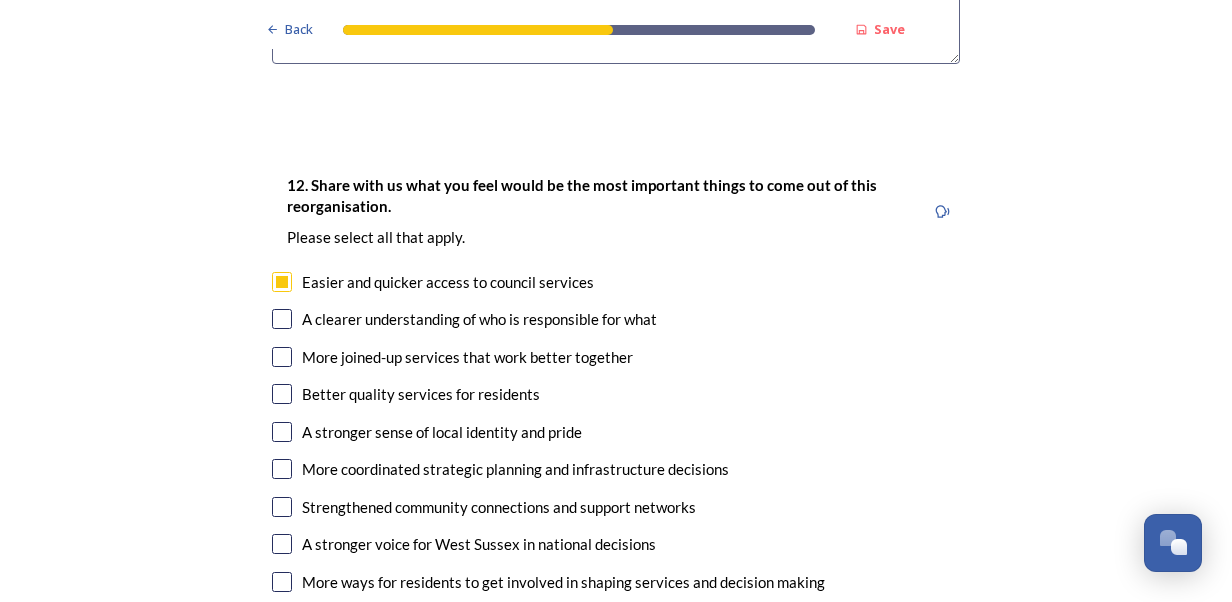 click at bounding box center (282, 394) 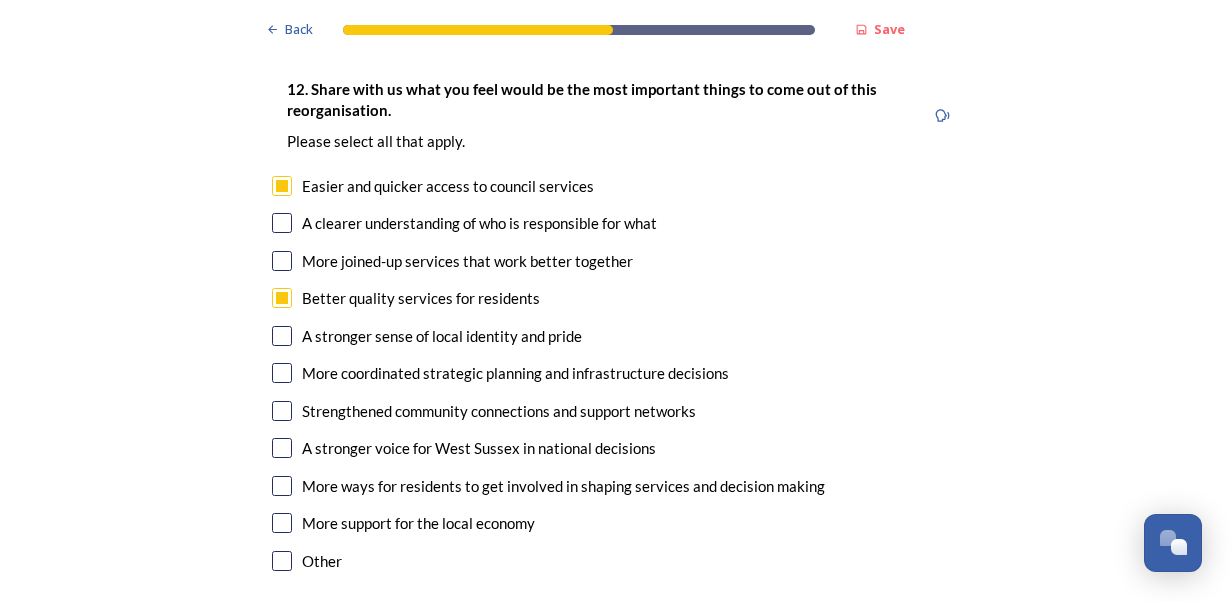 scroll, scrollTop: 3400, scrollLeft: 0, axis: vertical 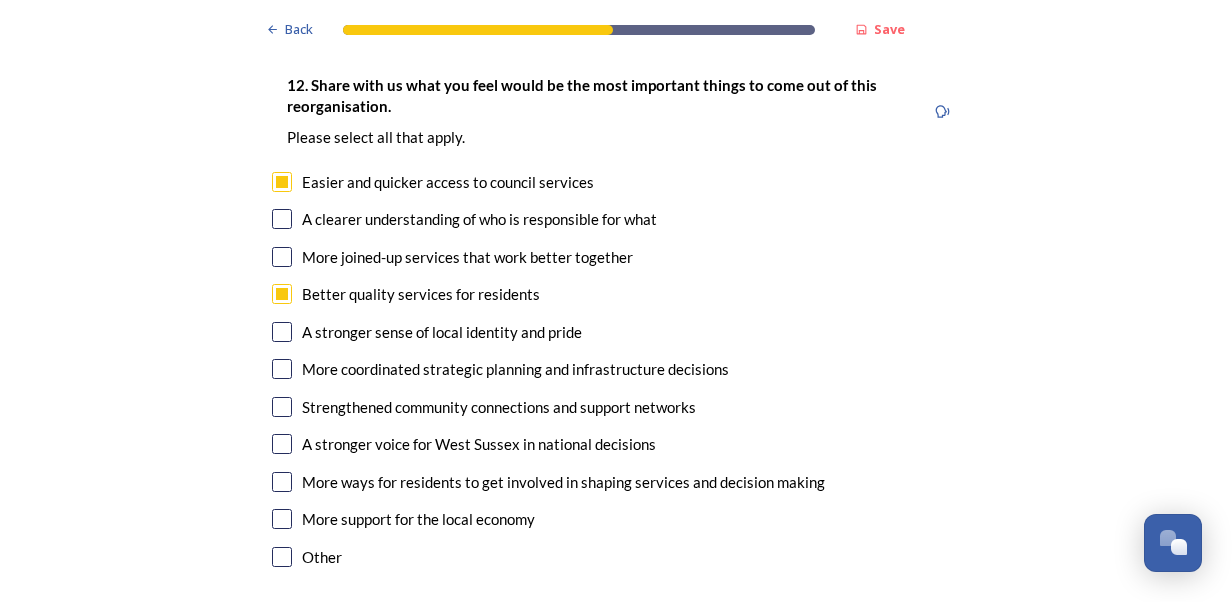 click at bounding box center (282, 257) 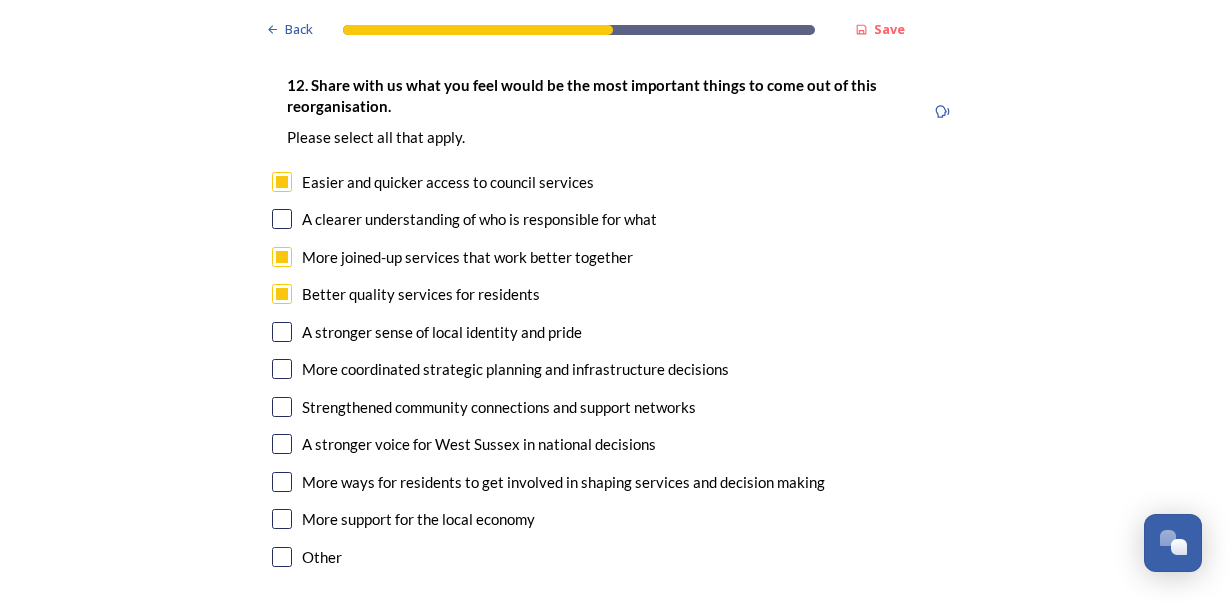 click at bounding box center (282, 369) 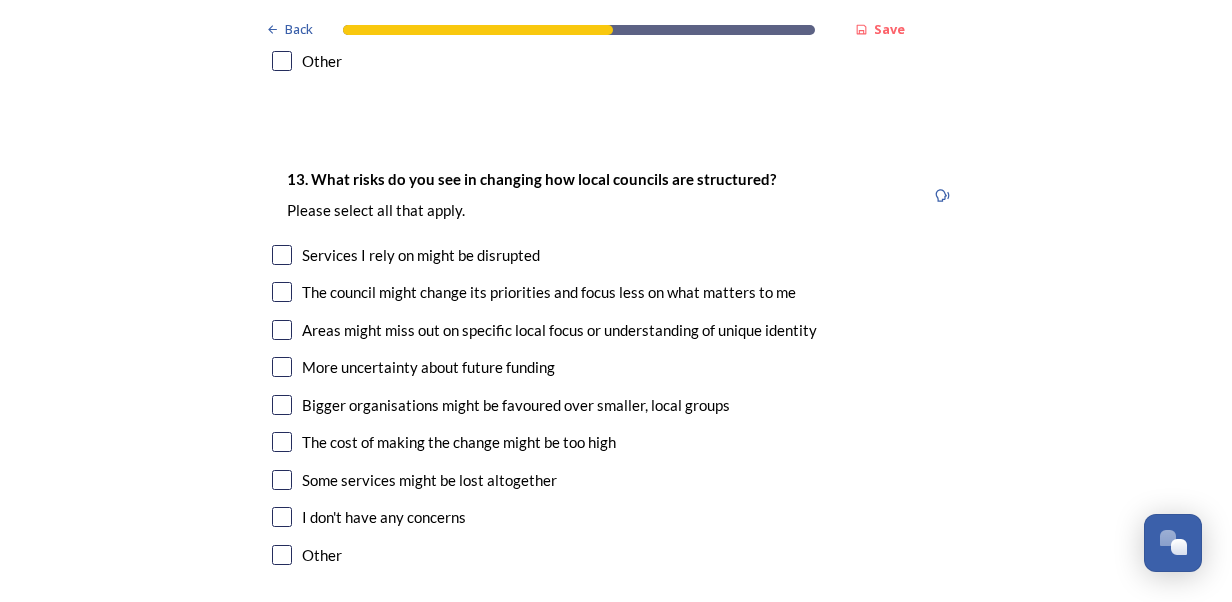 scroll, scrollTop: 3900, scrollLeft: 0, axis: vertical 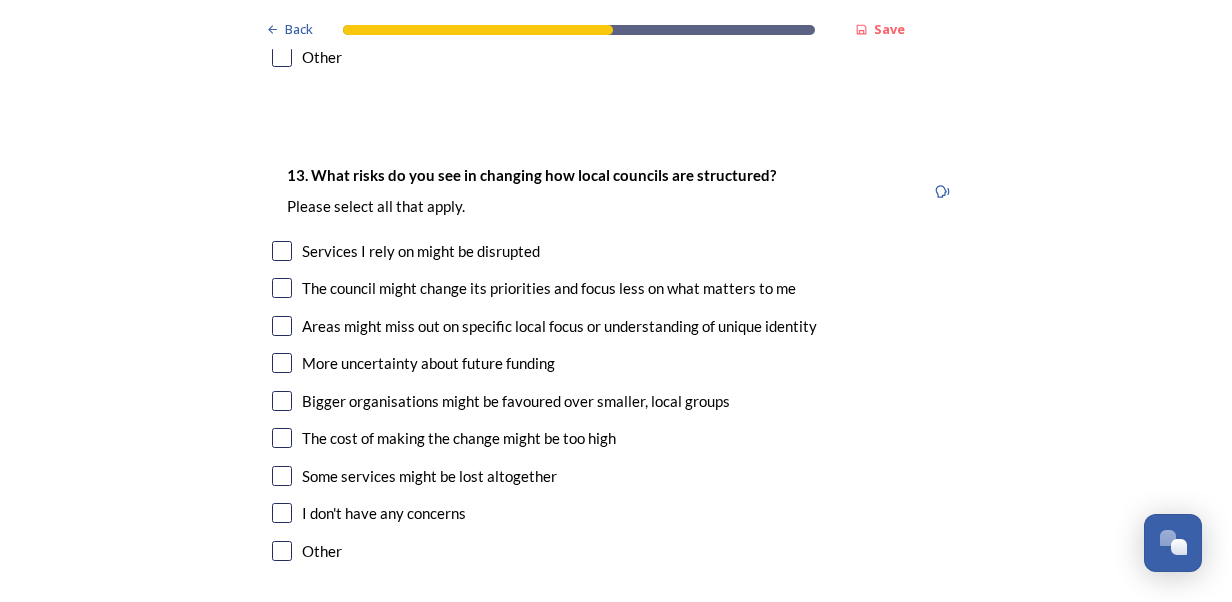 click at bounding box center (282, 251) 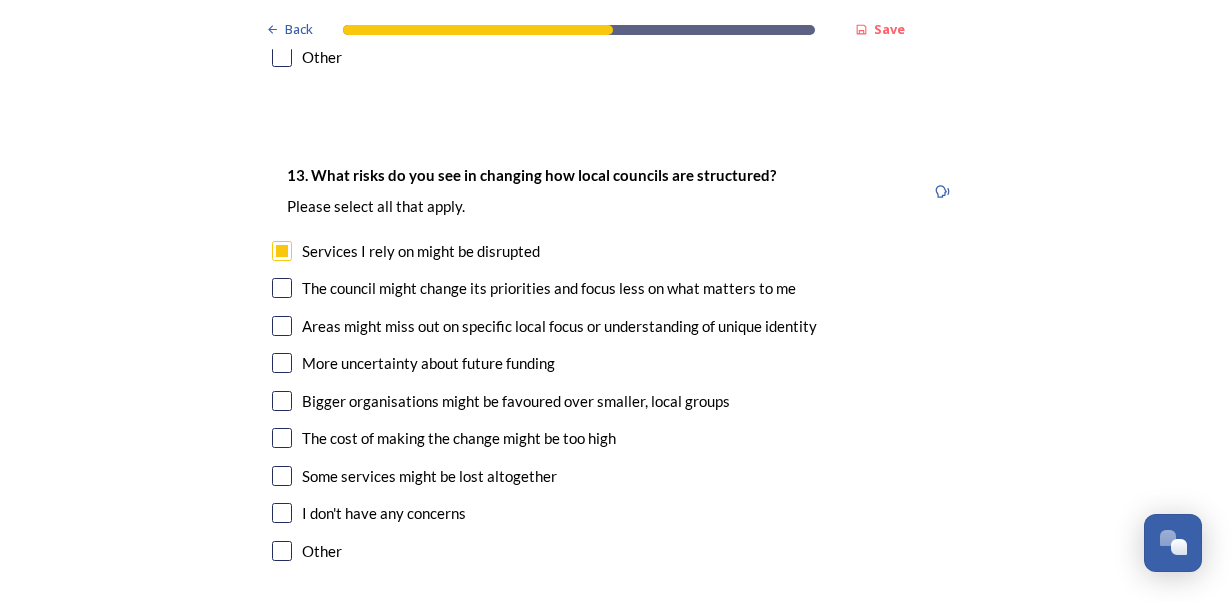 click at bounding box center (282, 326) 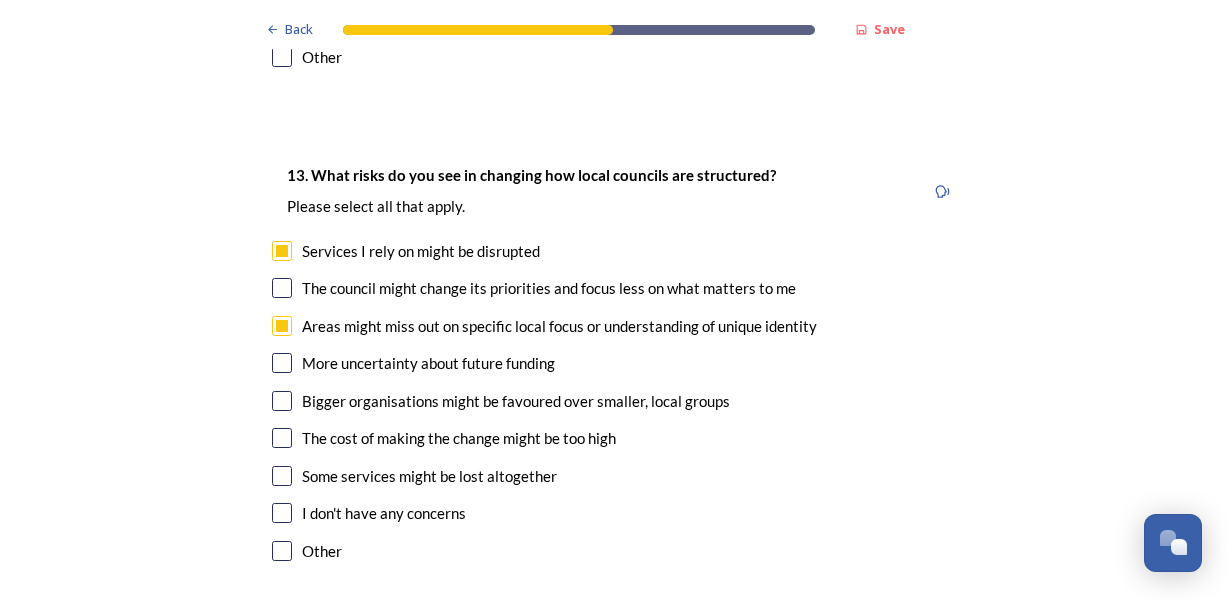 click at bounding box center (282, 363) 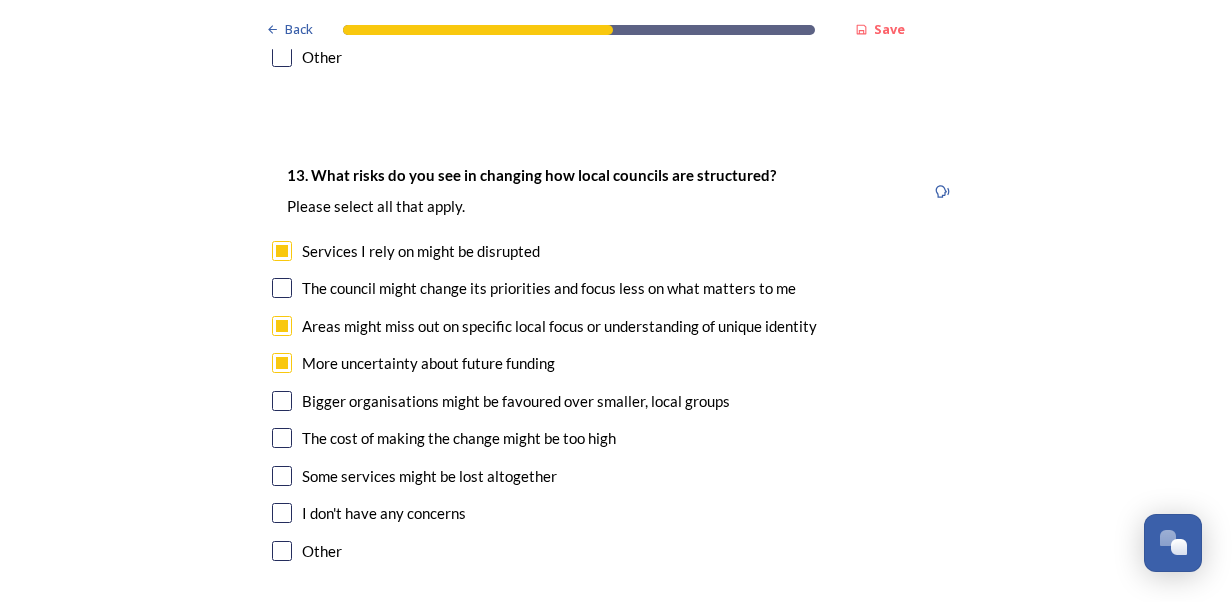 click at bounding box center [282, 438] 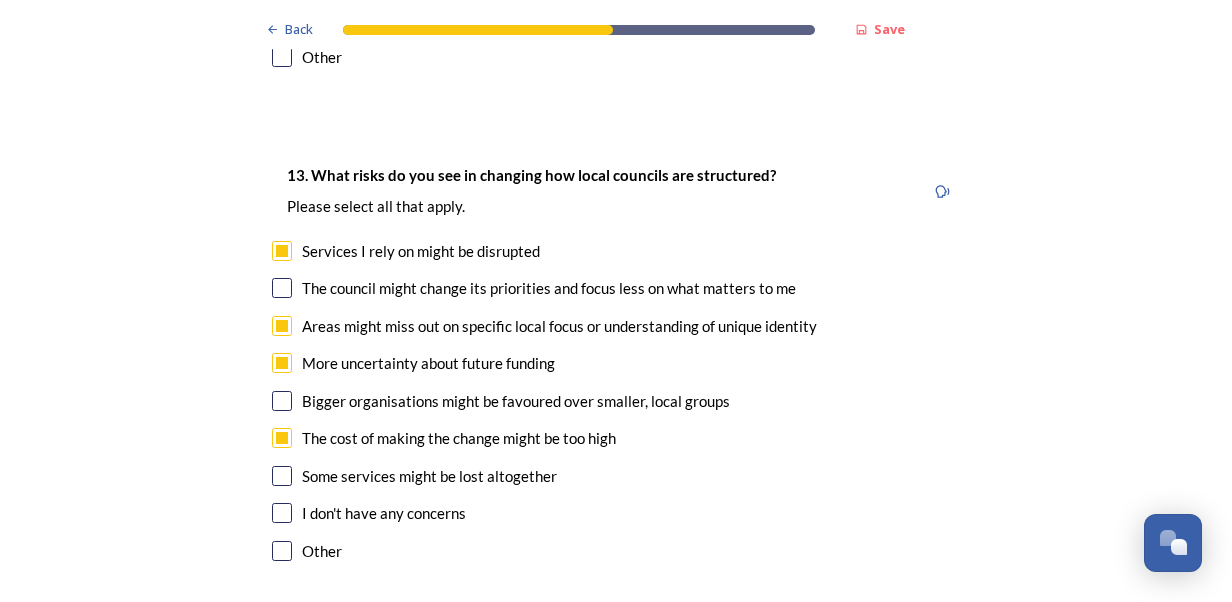 click at bounding box center (282, 476) 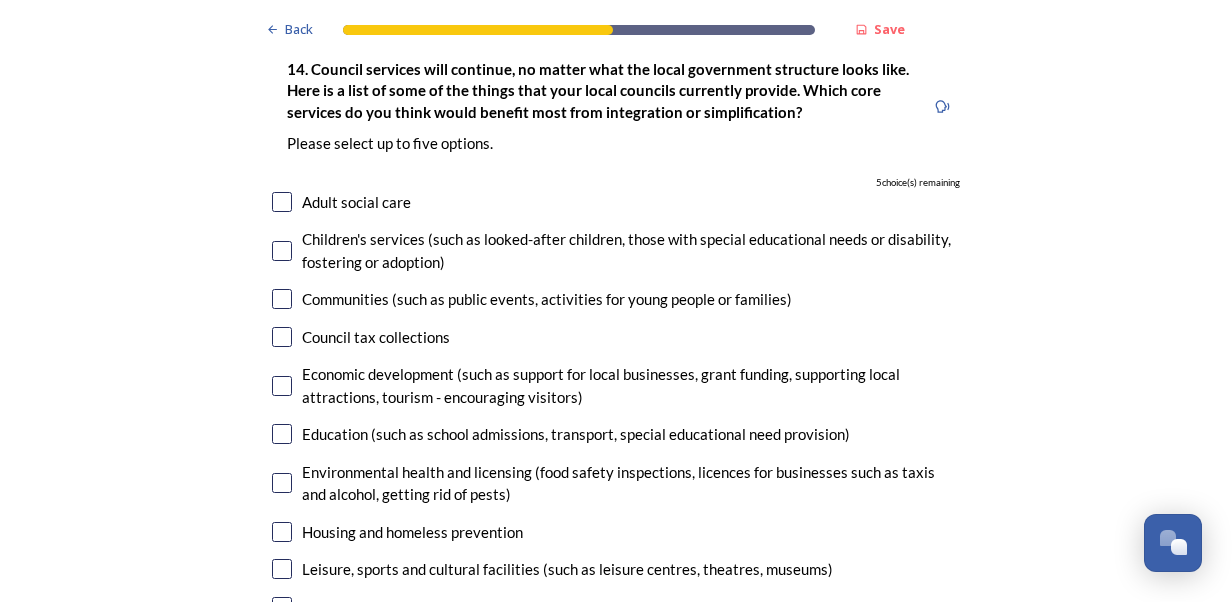 scroll, scrollTop: 4400, scrollLeft: 0, axis: vertical 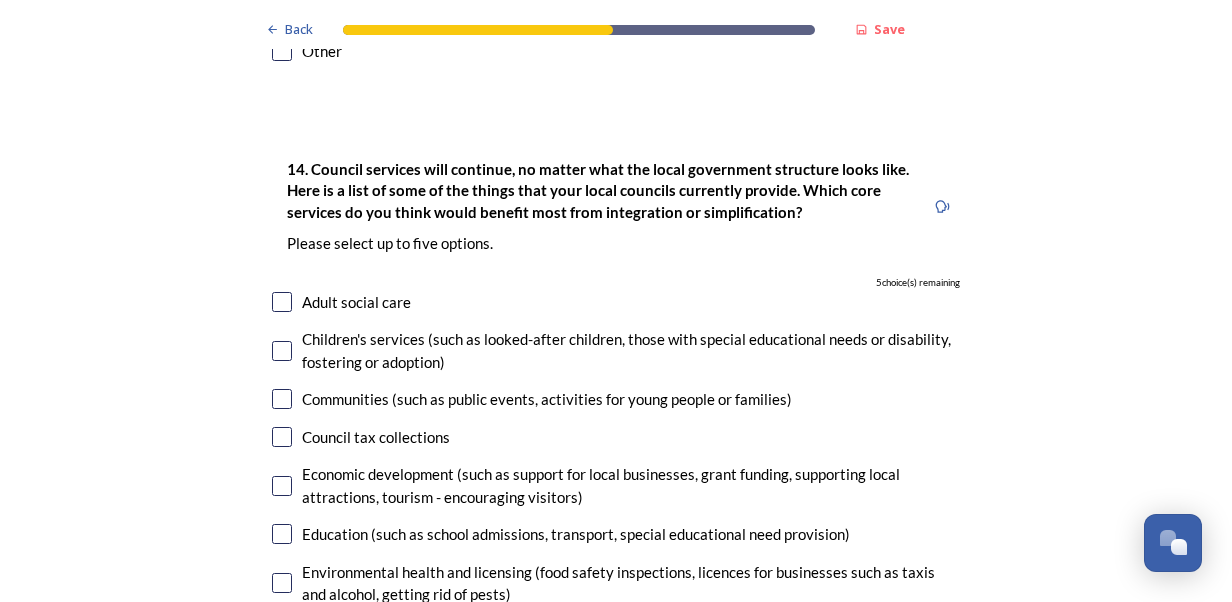 click at bounding box center (282, 437) 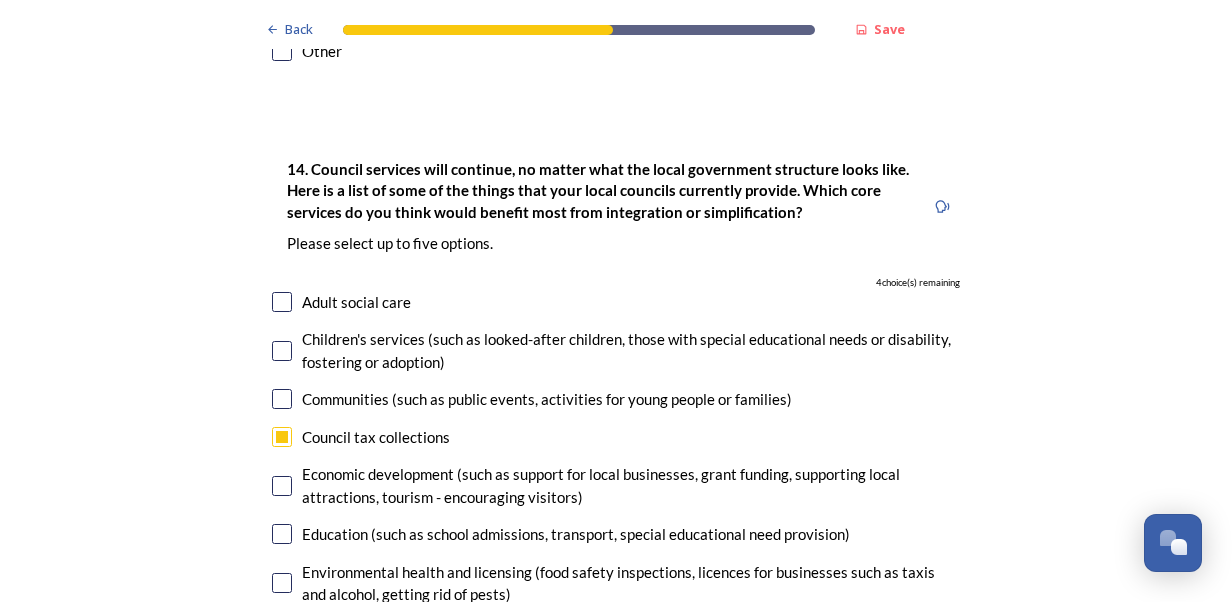 click at bounding box center [282, 486] 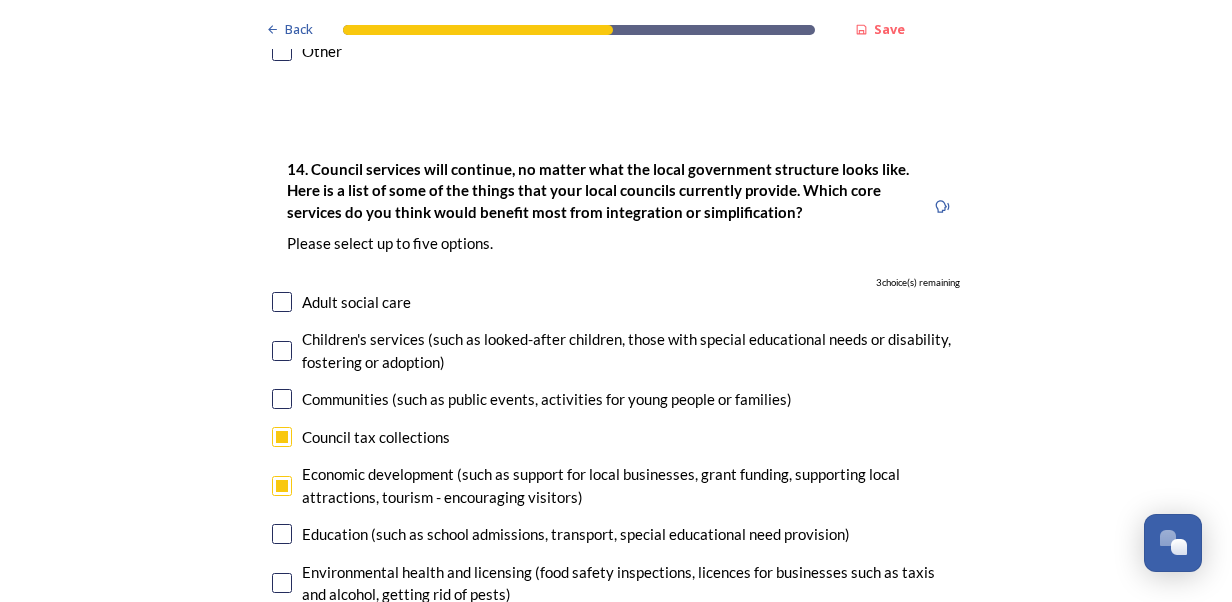 scroll, scrollTop: 4500, scrollLeft: 0, axis: vertical 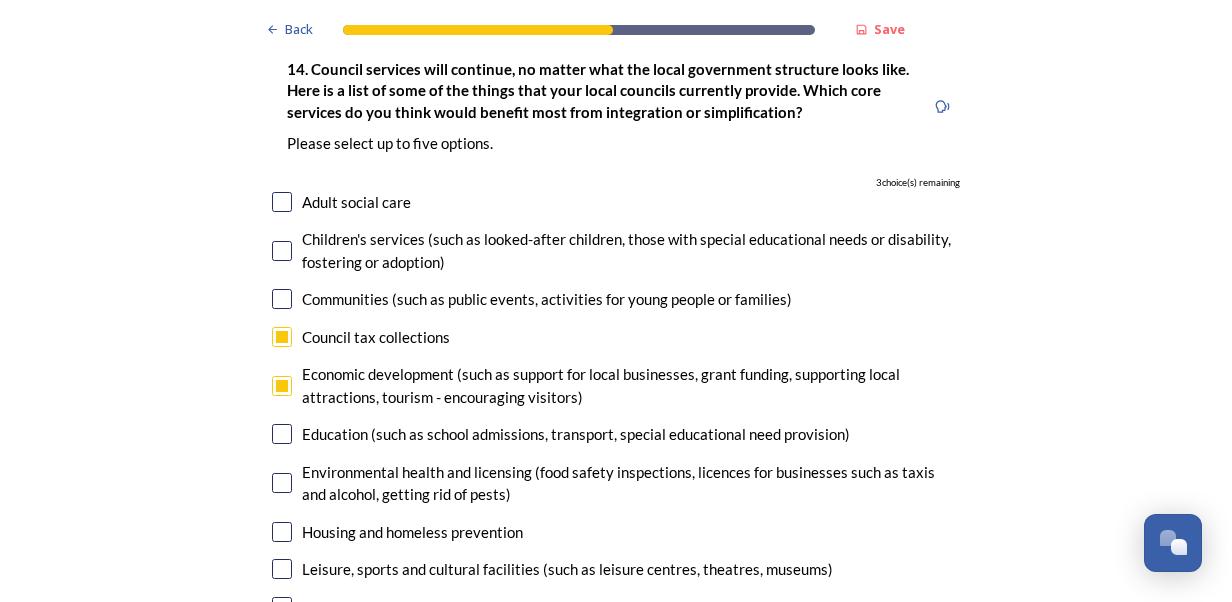 click at bounding box center (282, 532) 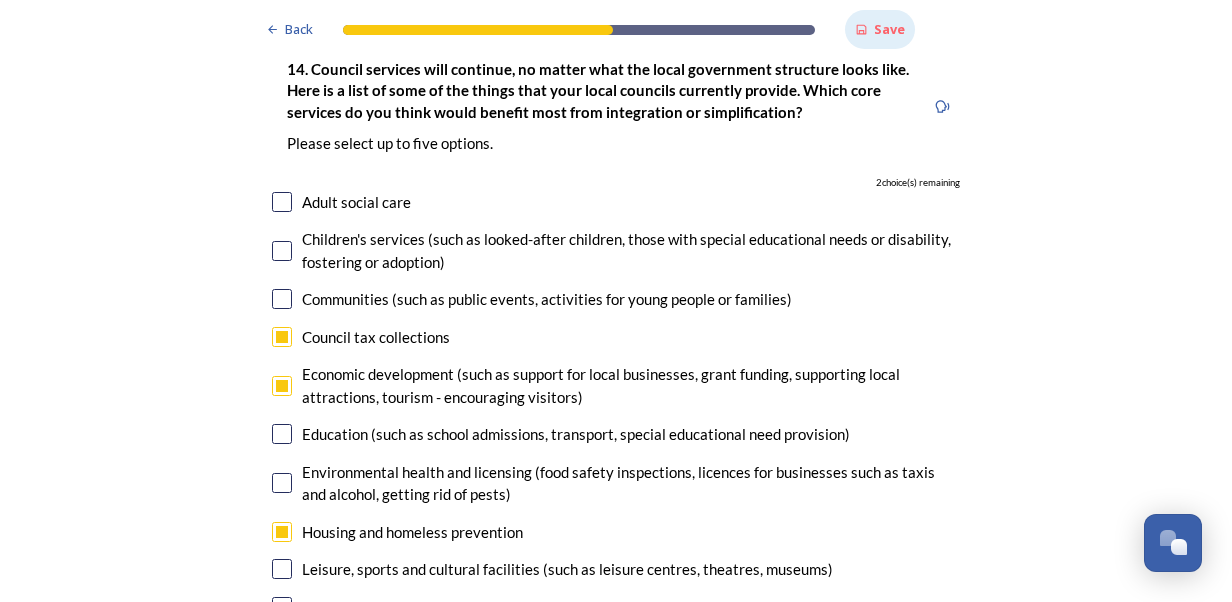click on "Save" at bounding box center (880, 29) 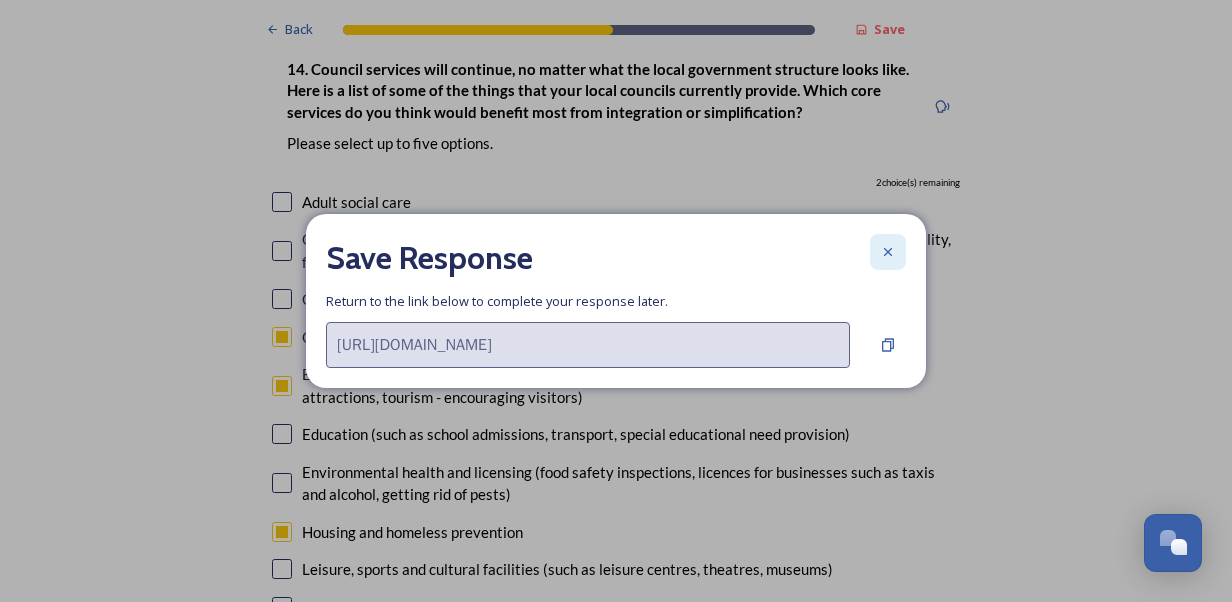 click at bounding box center (888, 252) 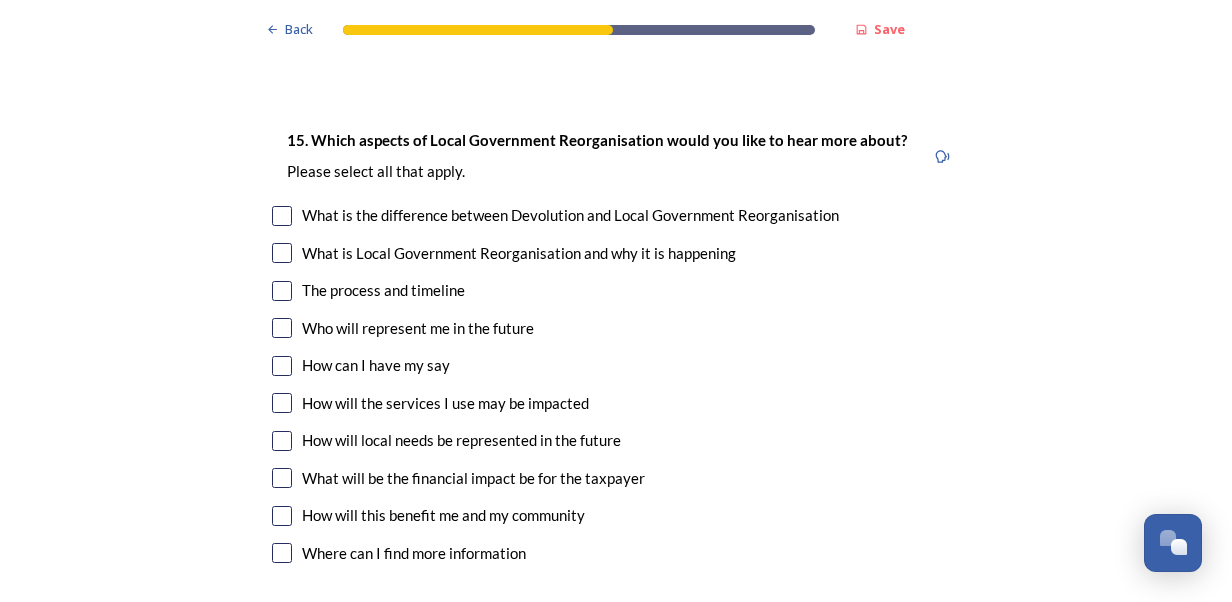 scroll, scrollTop: 5500, scrollLeft: 0, axis: vertical 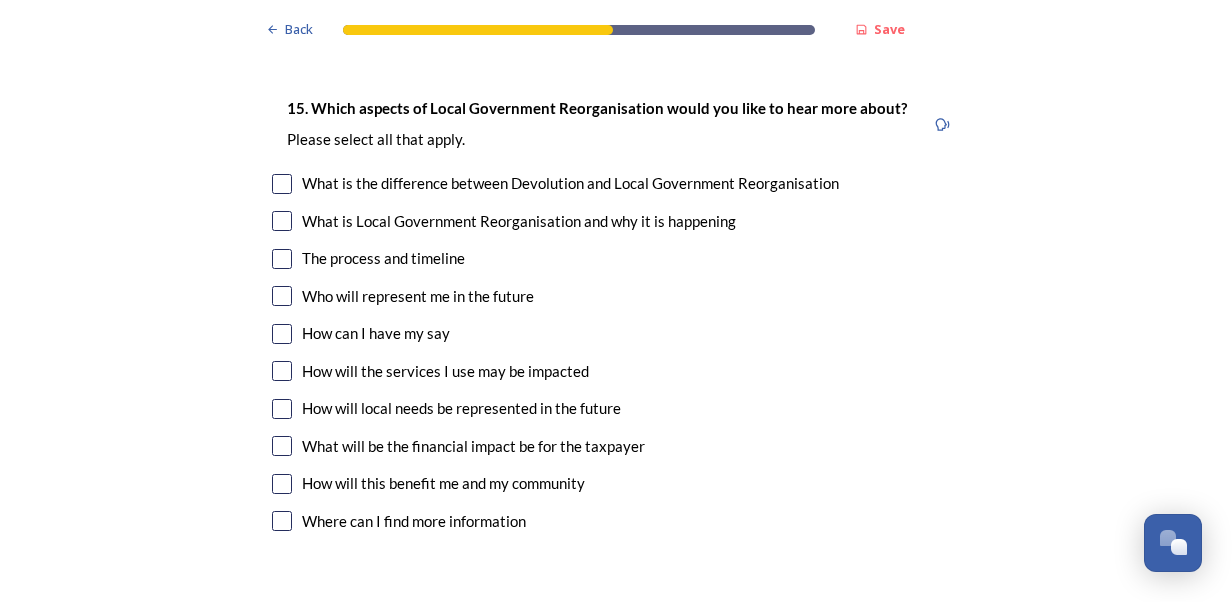 click at bounding box center [282, 446] 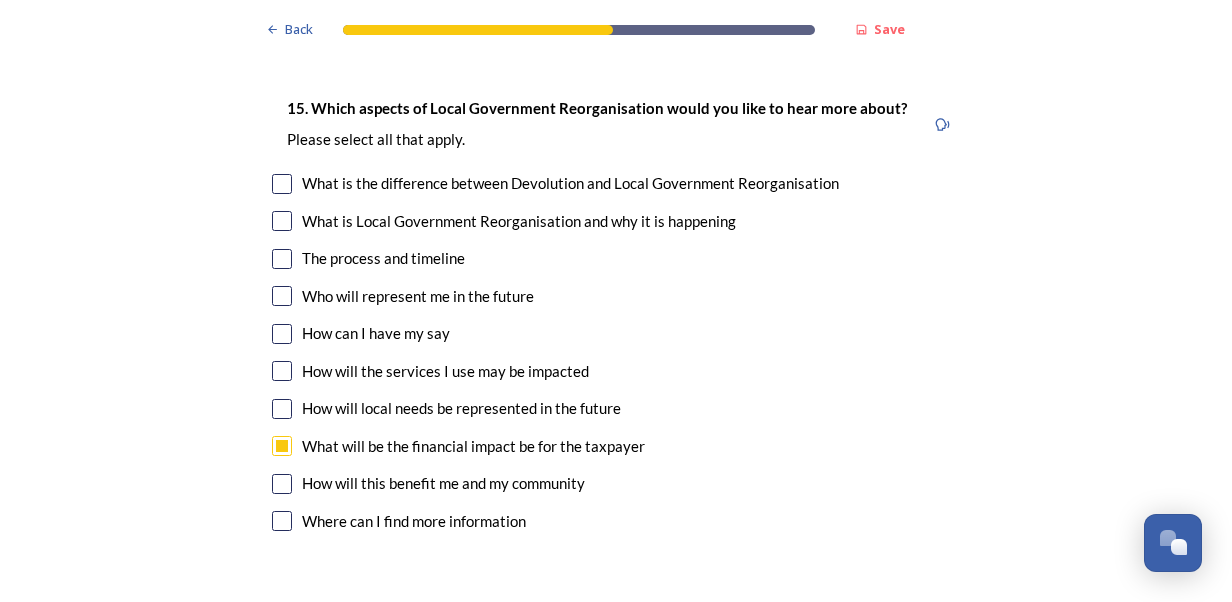 click at bounding box center [282, 409] 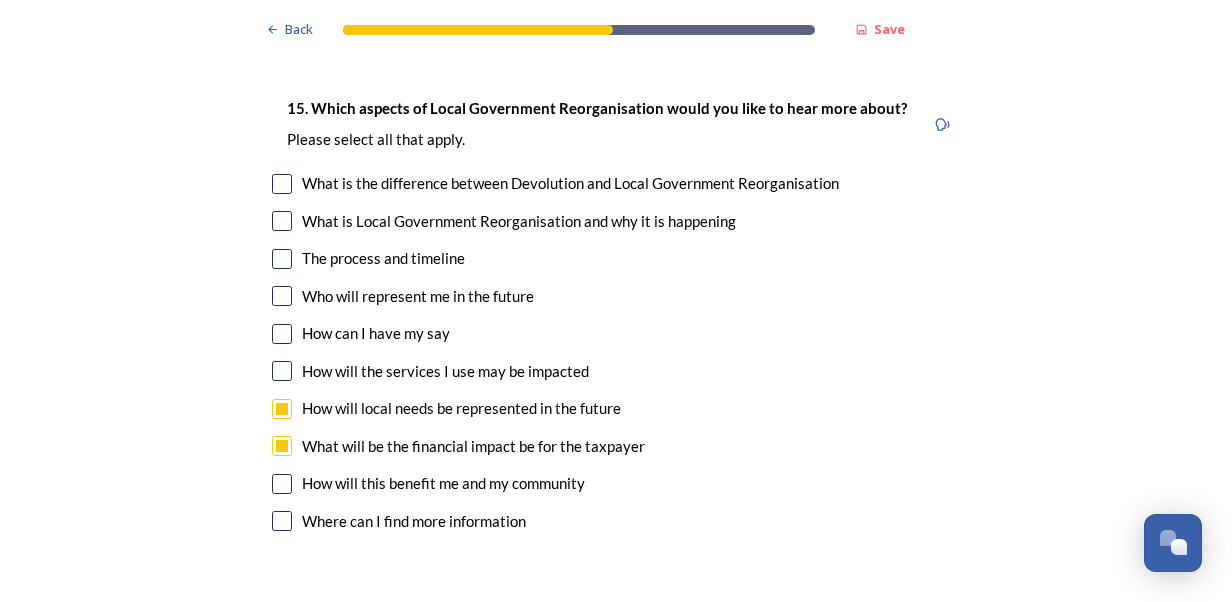 click at bounding box center (282, 296) 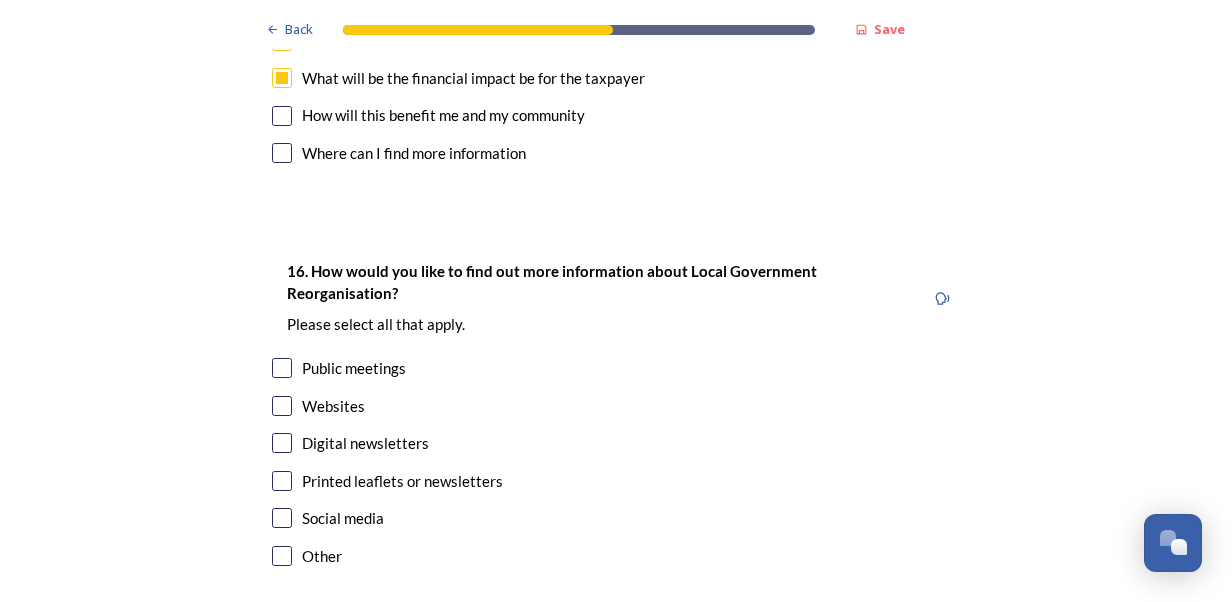 scroll, scrollTop: 5900, scrollLeft: 0, axis: vertical 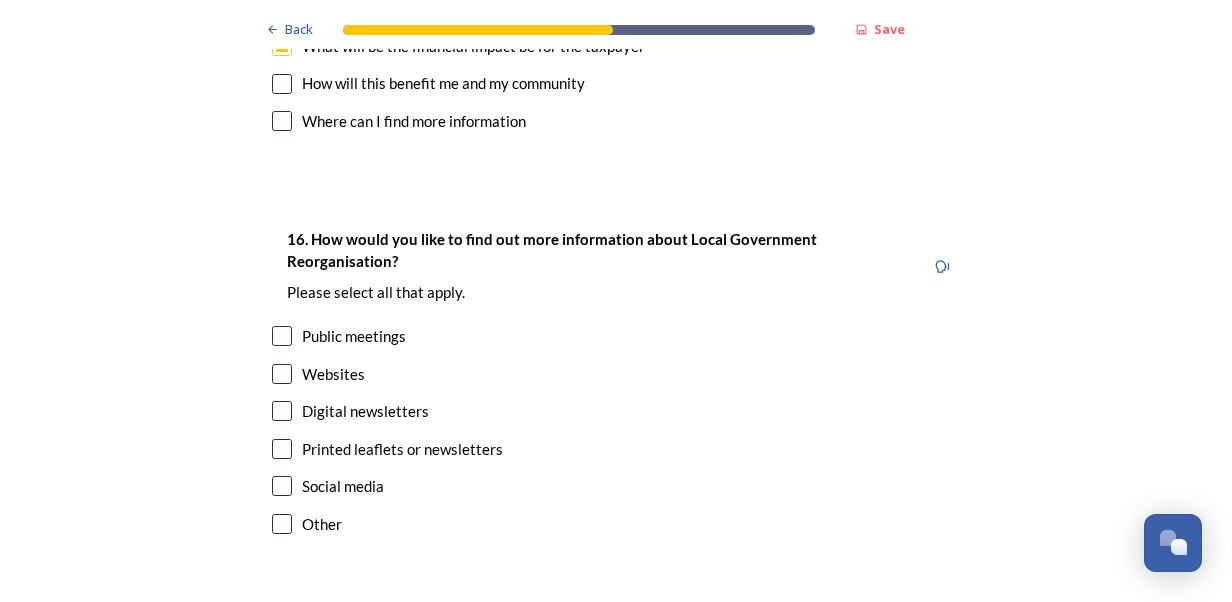 click at bounding box center [282, 336] 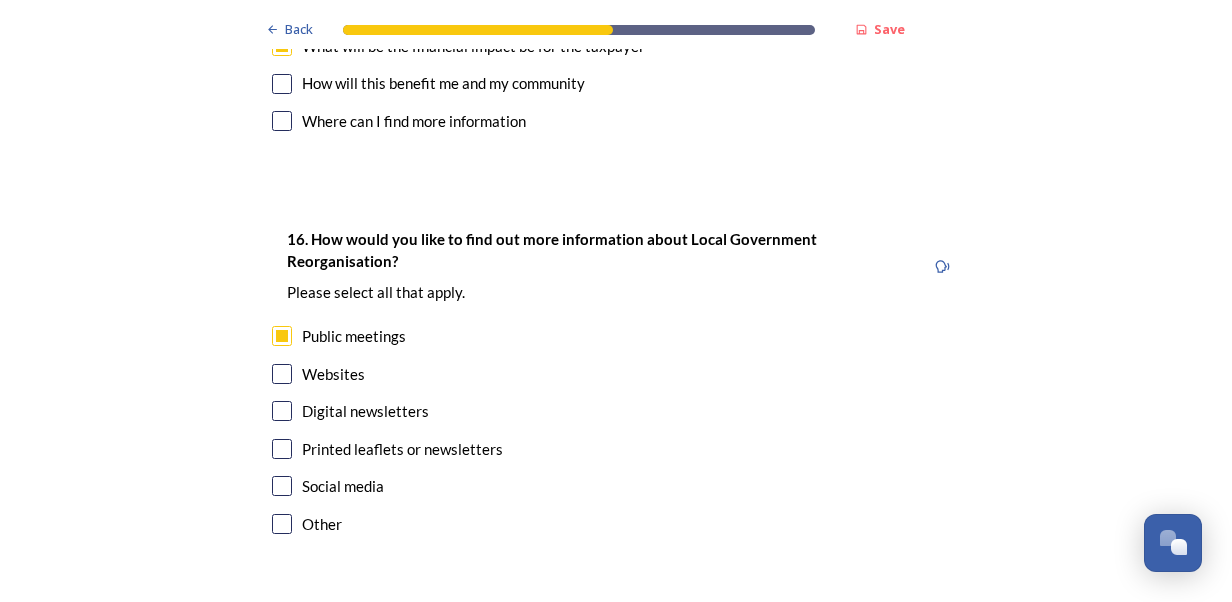 click at bounding box center (282, 411) 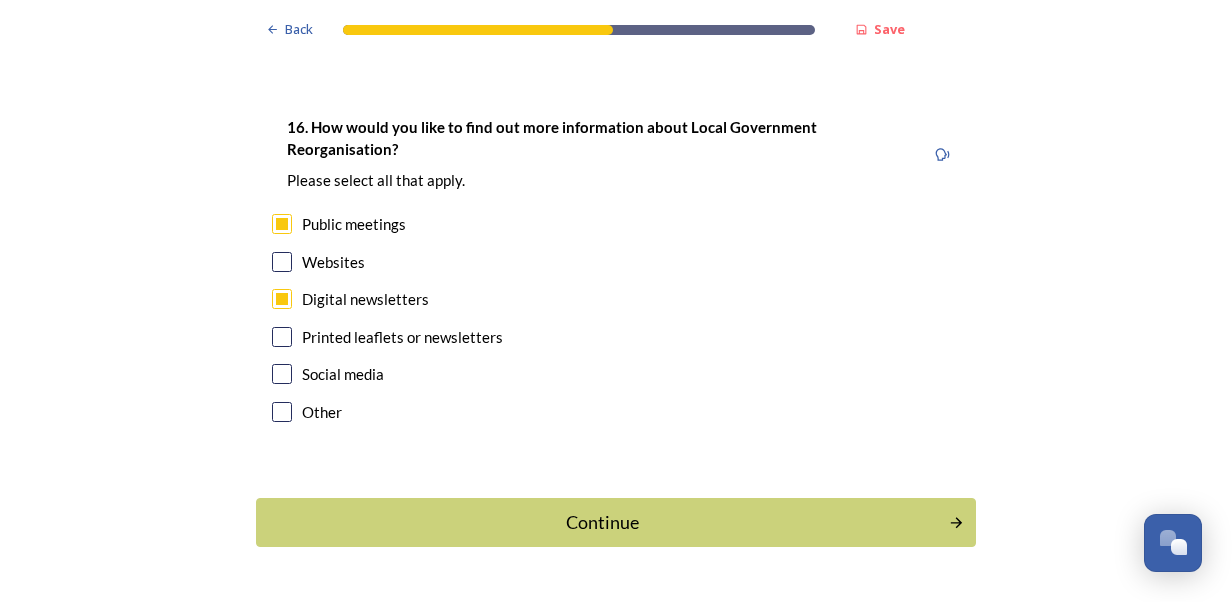 scroll, scrollTop: 6013, scrollLeft: 0, axis: vertical 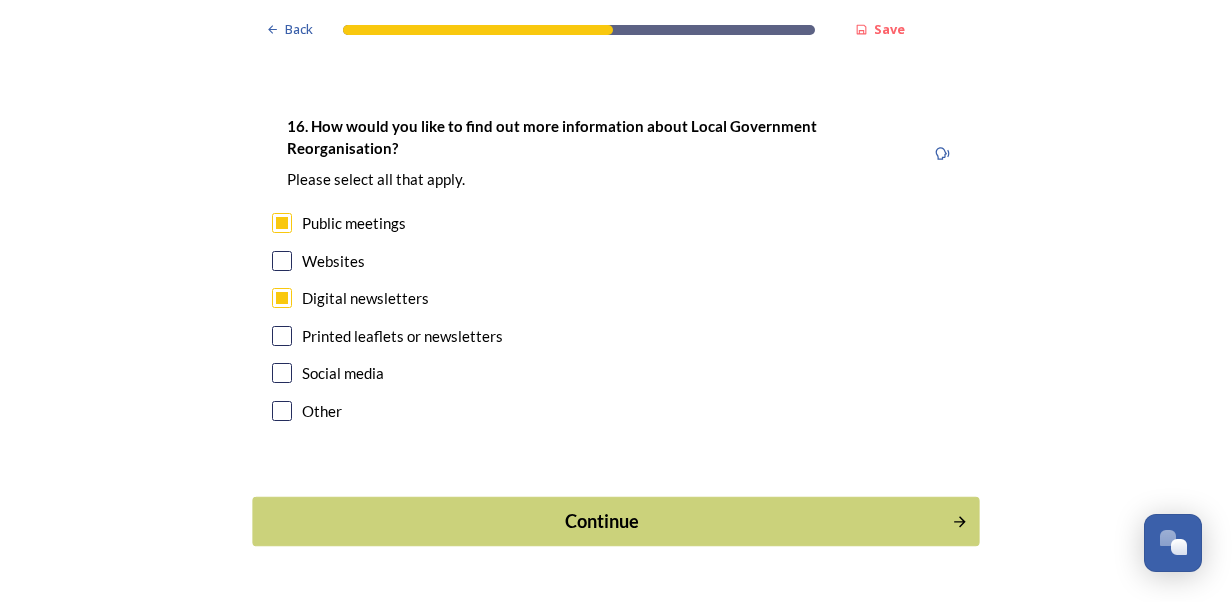 click on "Continue" at bounding box center [602, 521] 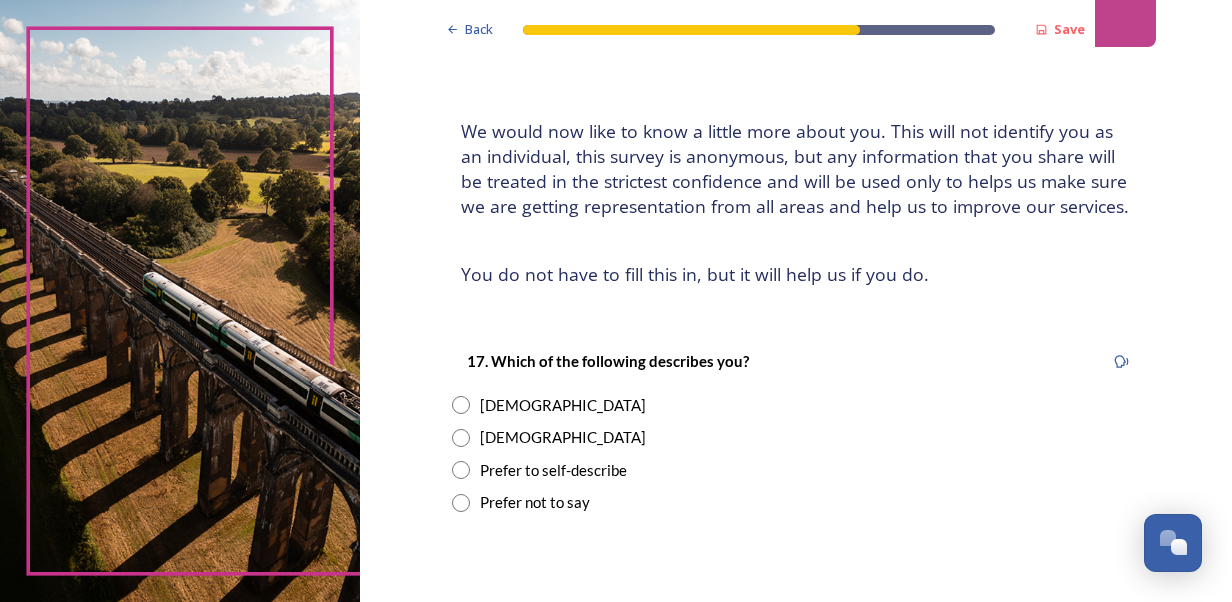 scroll, scrollTop: 200, scrollLeft: 0, axis: vertical 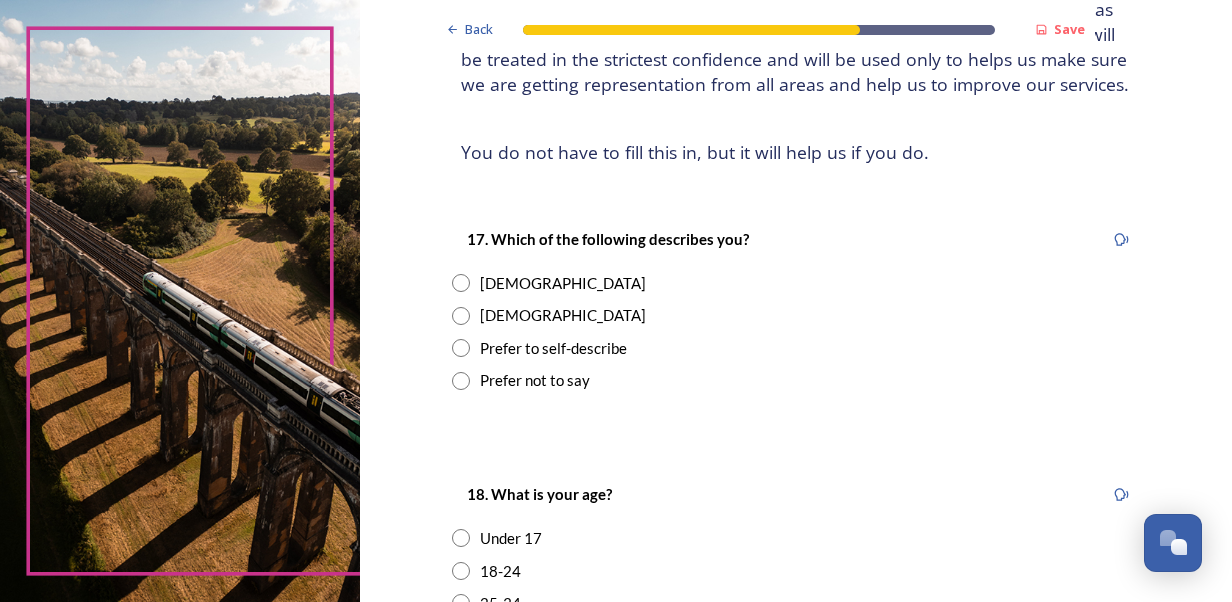 click at bounding box center [461, 283] 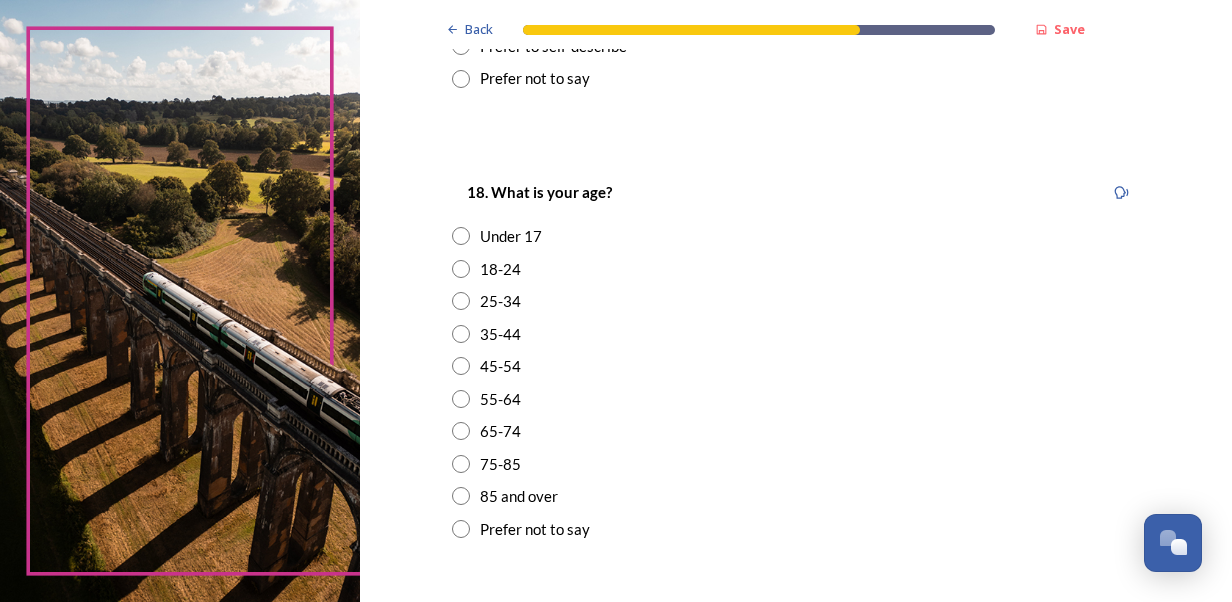scroll, scrollTop: 600, scrollLeft: 0, axis: vertical 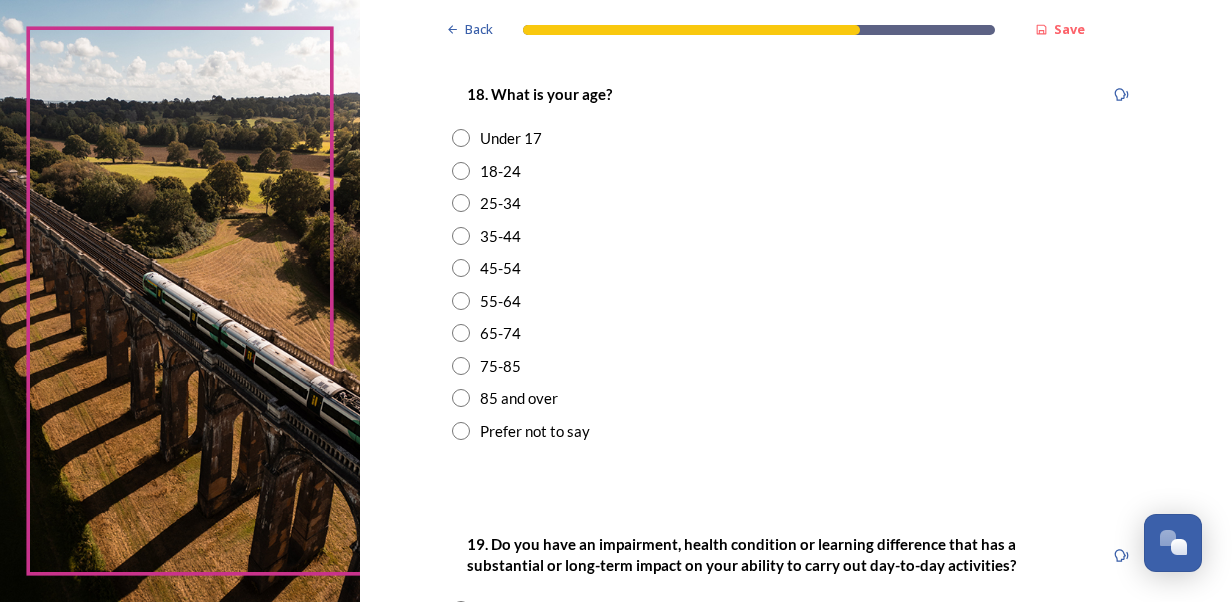 click at bounding box center [461, 301] 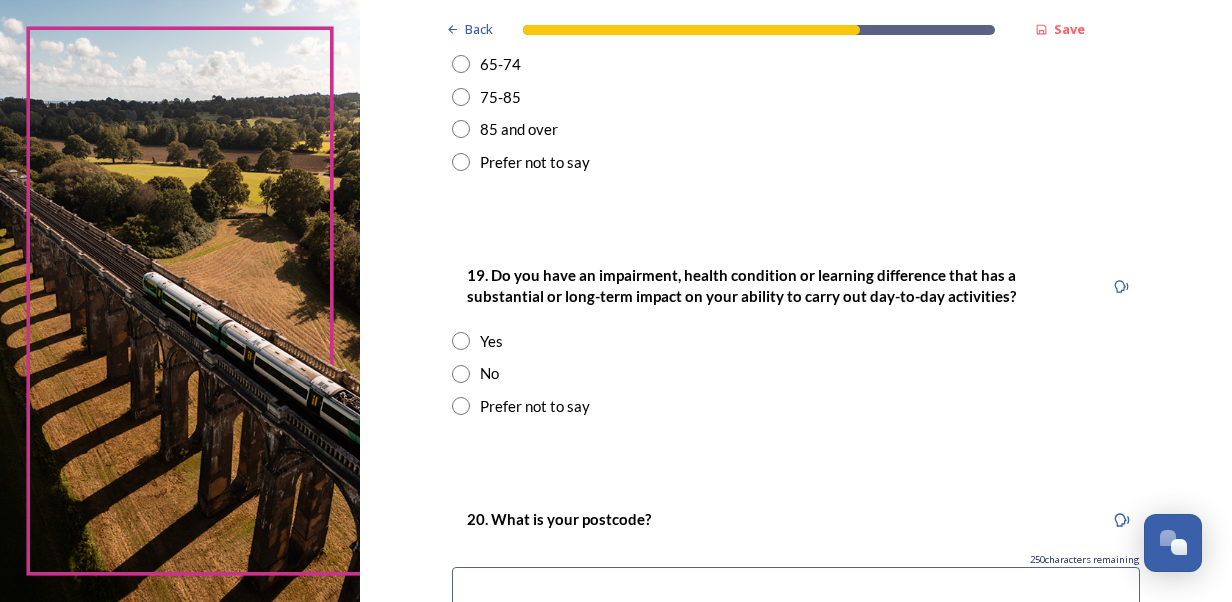 scroll, scrollTop: 900, scrollLeft: 0, axis: vertical 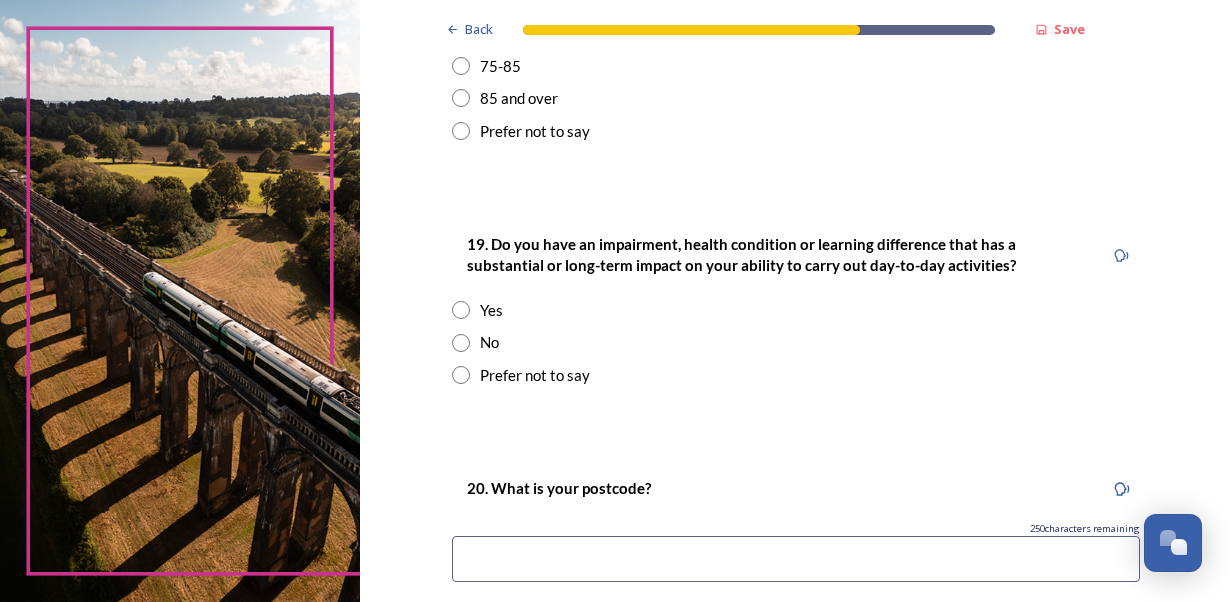 click at bounding box center [461, 343] 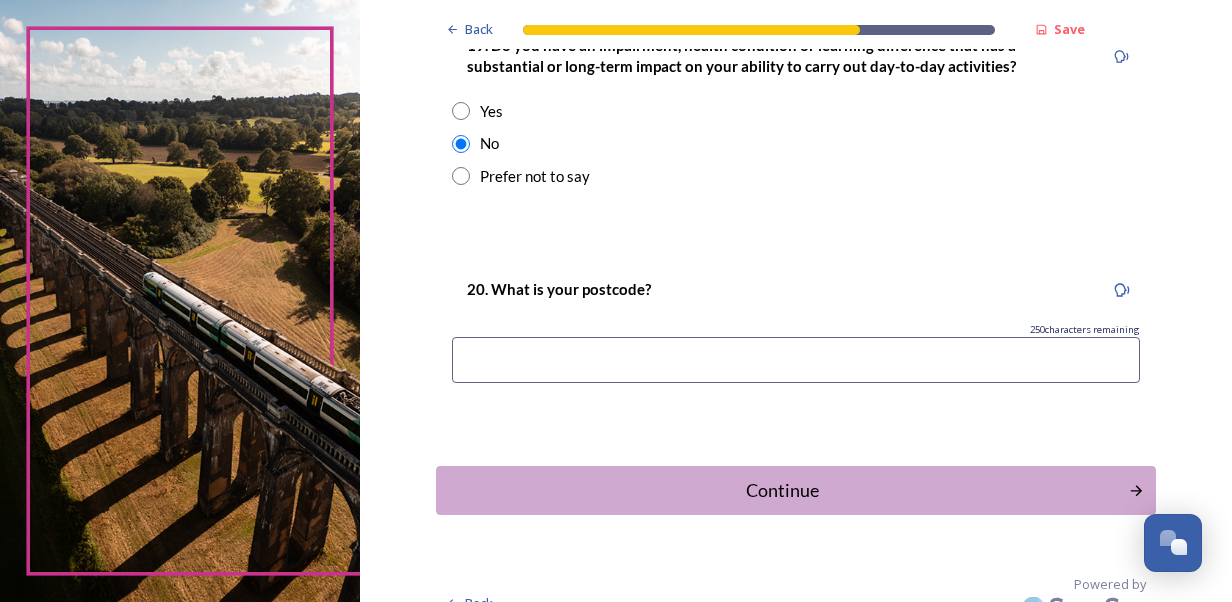scroll, scrollTop: 1100, scrollLeft: 0, axis: vertical 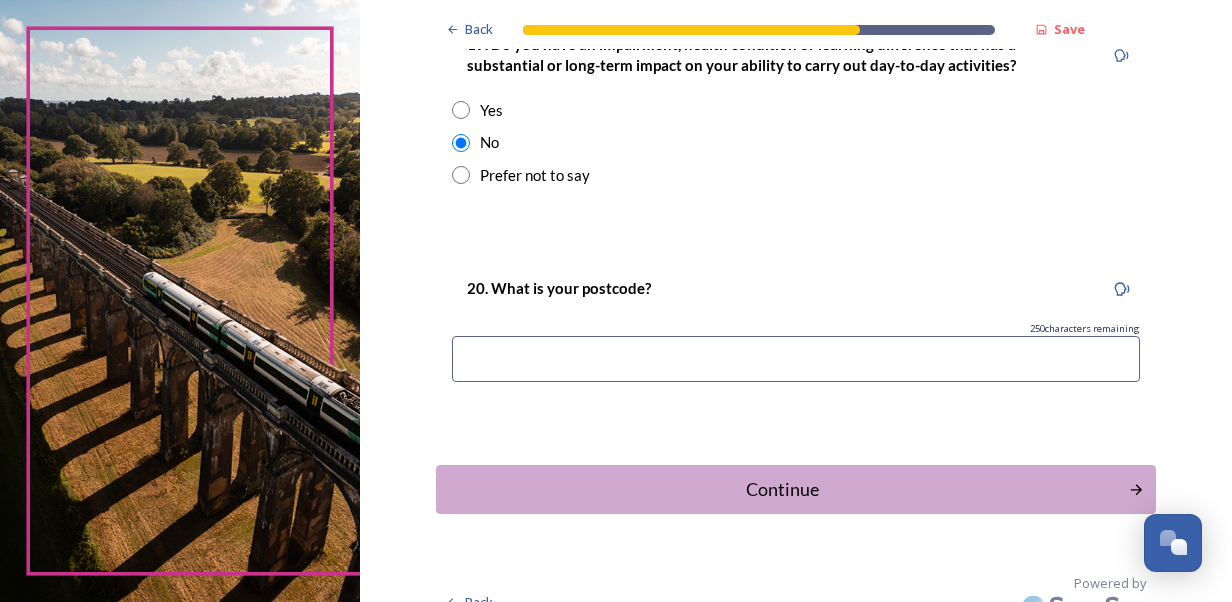 click at bounding box center (796, 359) 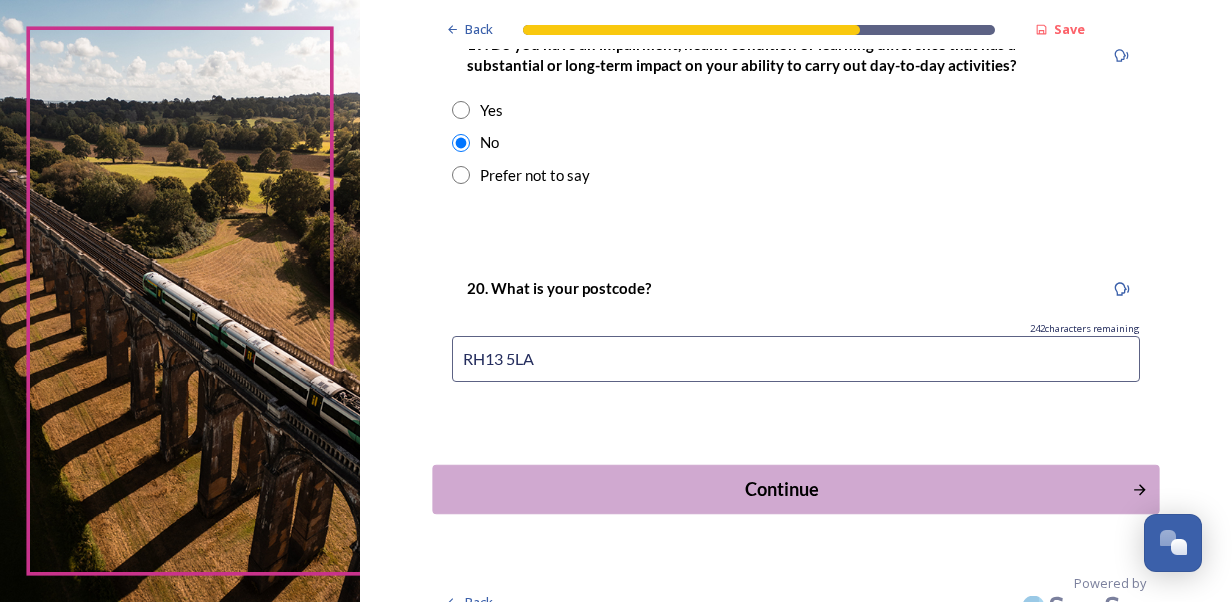 type on "RH13 5LA" 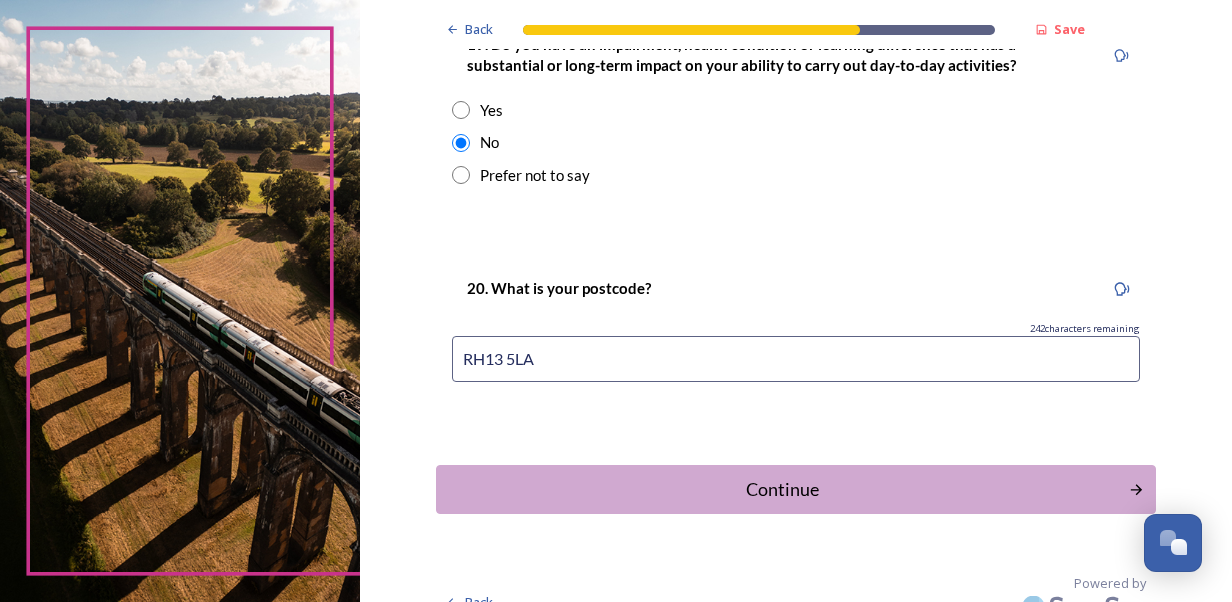 click on "Continue" at bounding box center [782, 489] 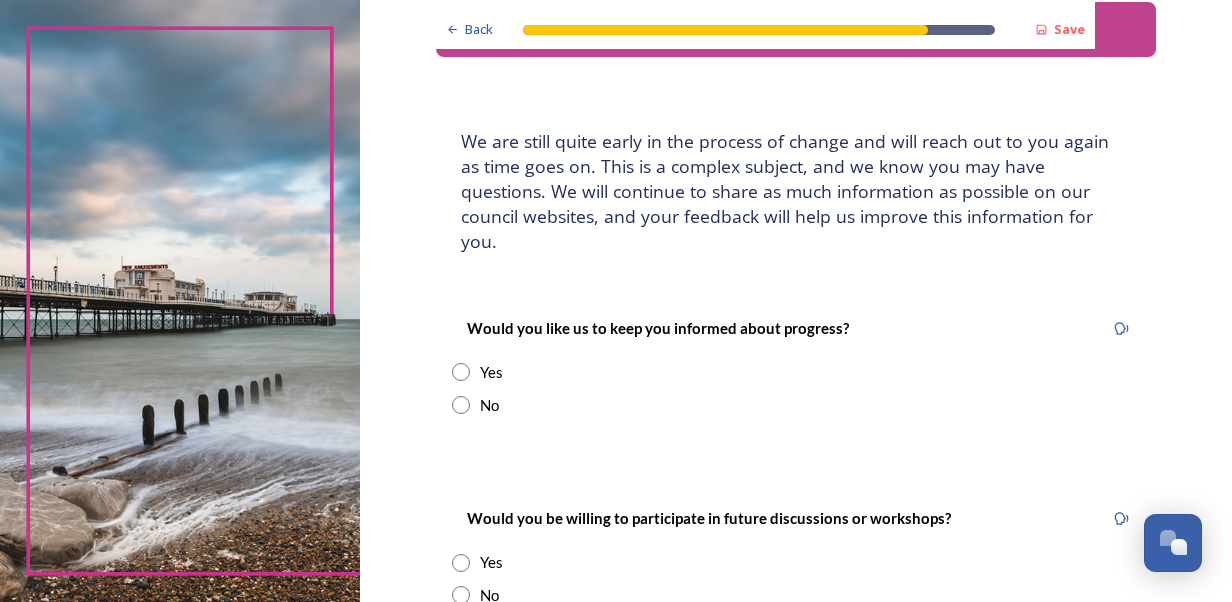 scroll, scrollTop: 100, scrollLeft: 0, axis: vertical 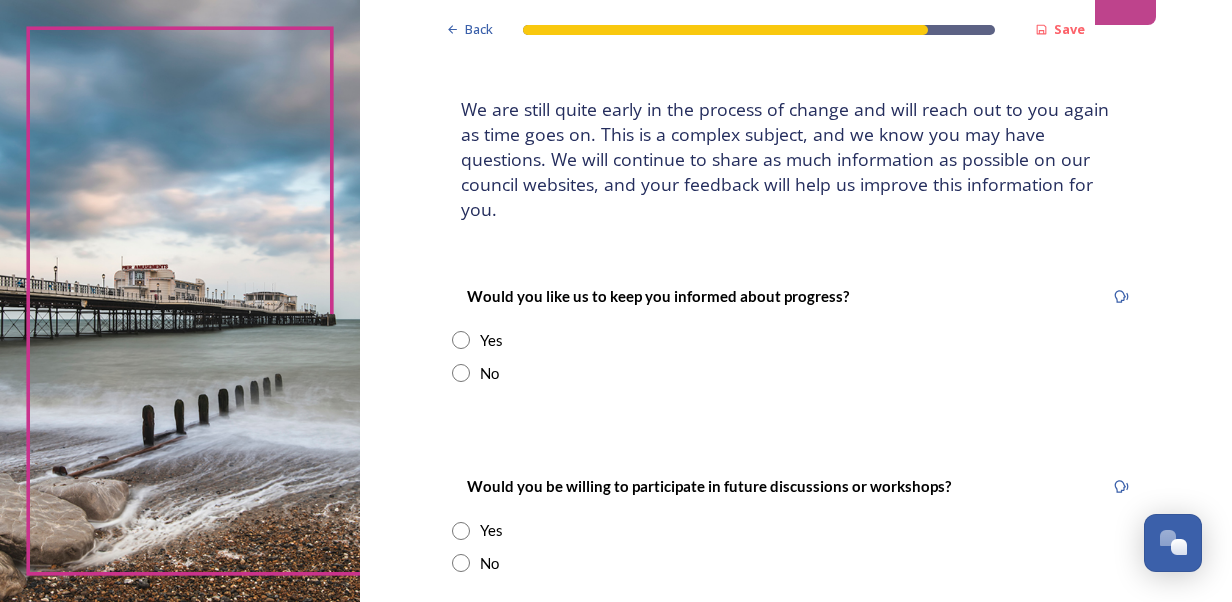 click at bounding box center [461, 340] 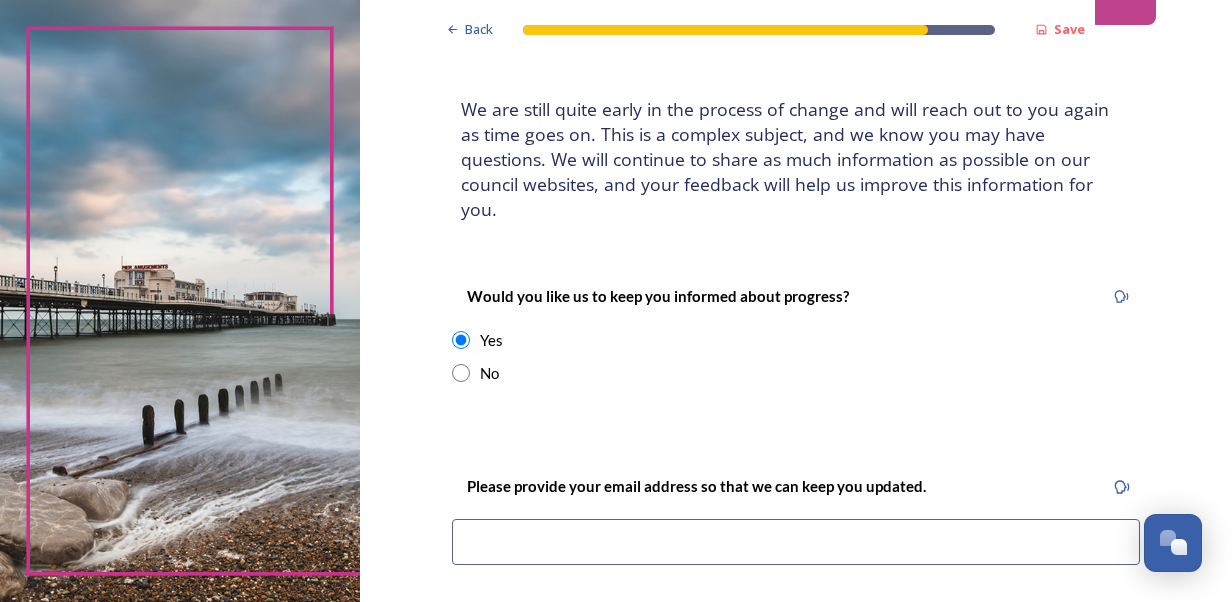 scroll, scrollTop: 200, scrollLeft: 0, axis: vertical 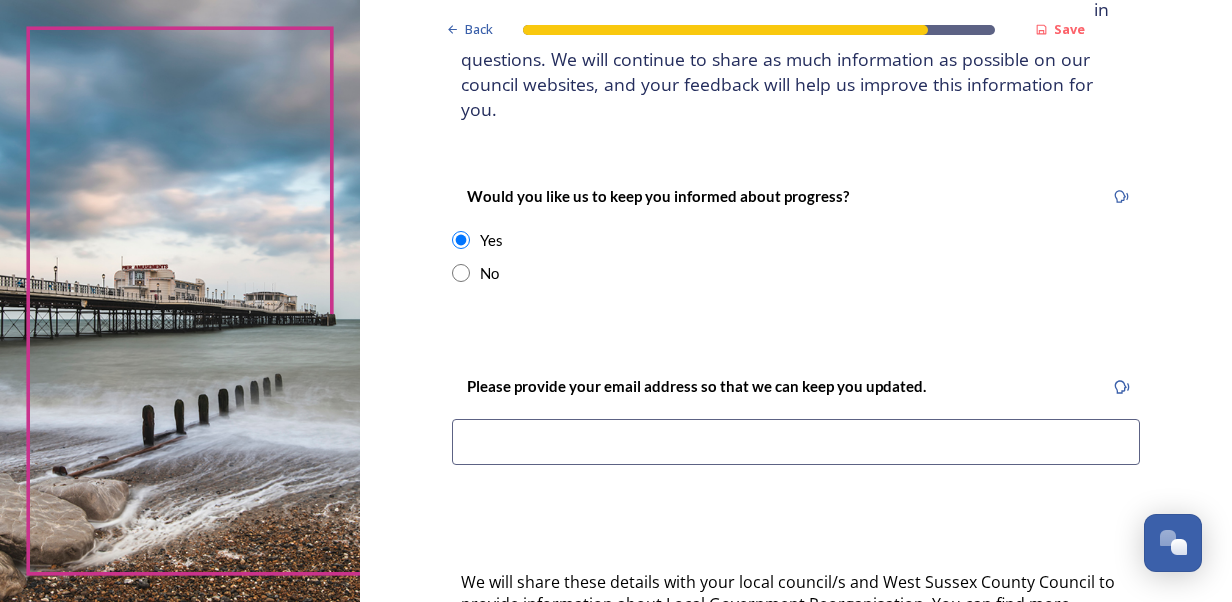 click at bounding box center [461, 273] 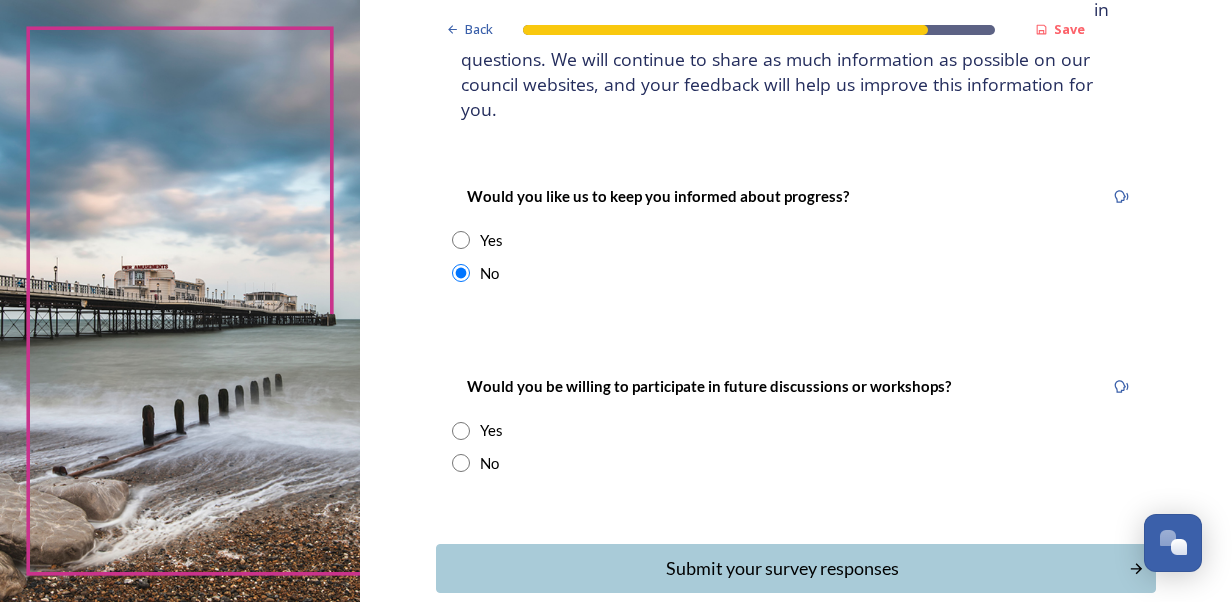 scroll, scrollTop: 282, scrollLeft: 0, axis: vertical 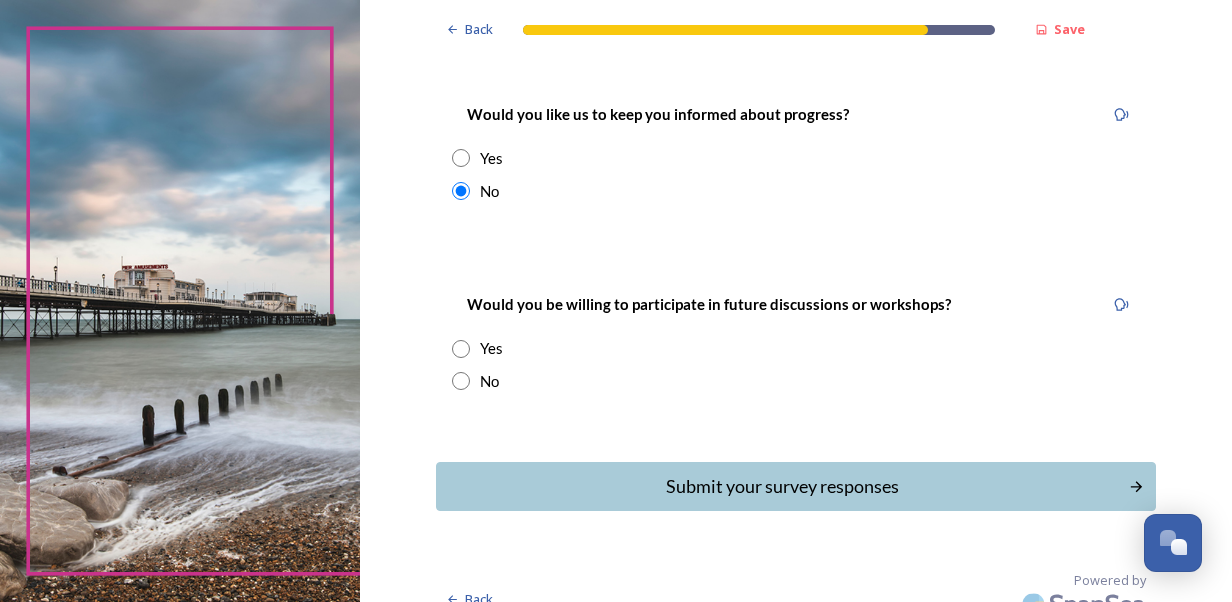 click at bounding box center [461, 381] 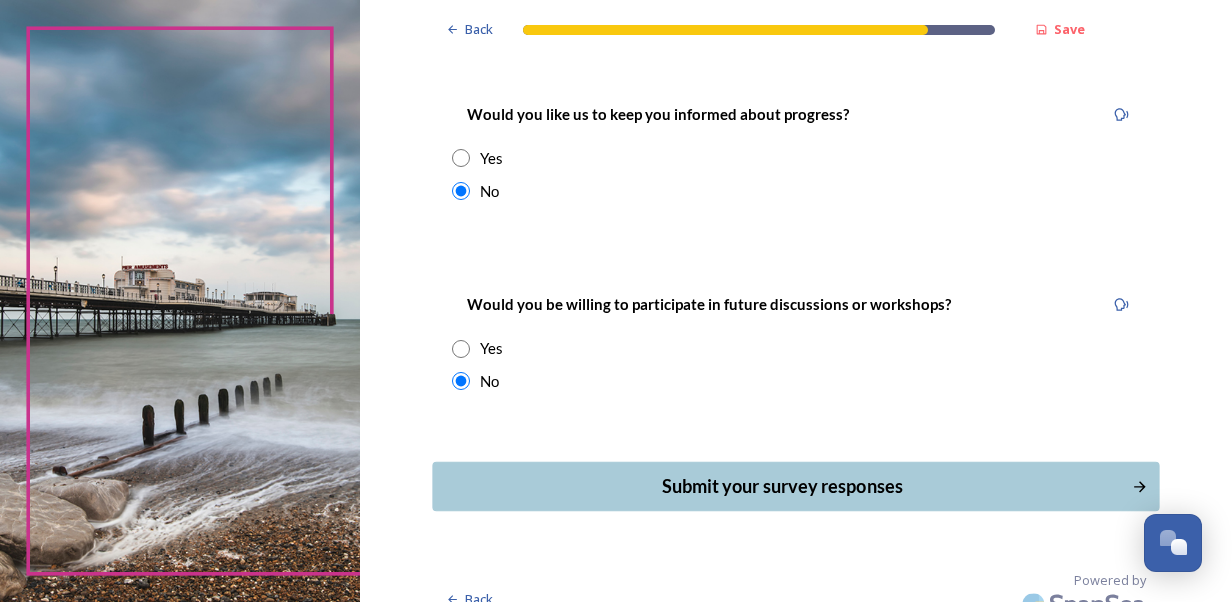 click on "Submit your survey responses" at bounding box center [781, 486] 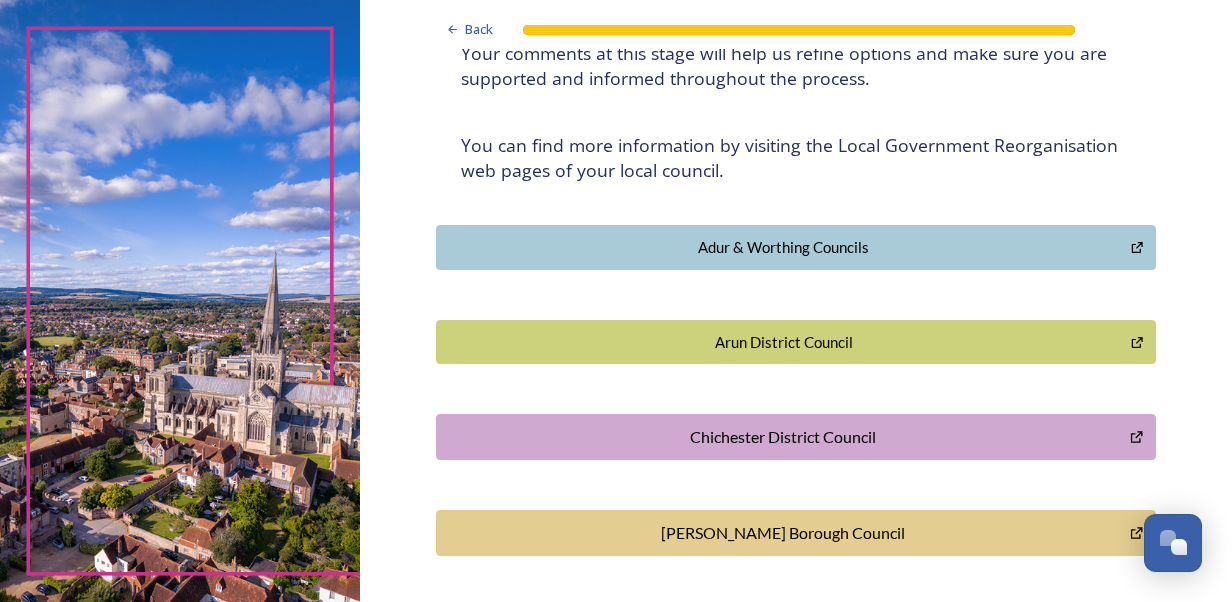 scroll, scrollTop: 0, scrollLeft: 0, axis: both 